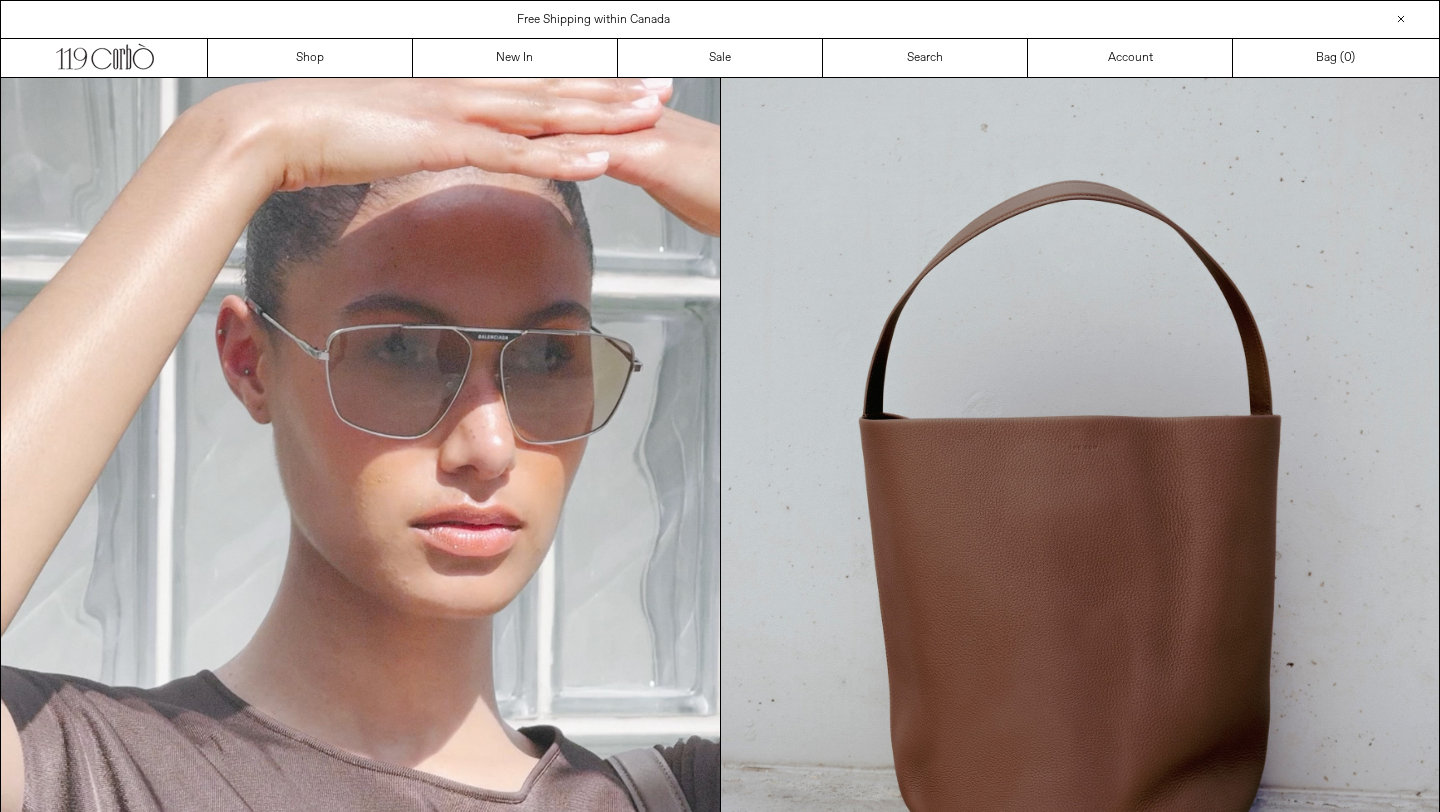scroll, scrollTop: 0, scrollLeft: 0, axis: both 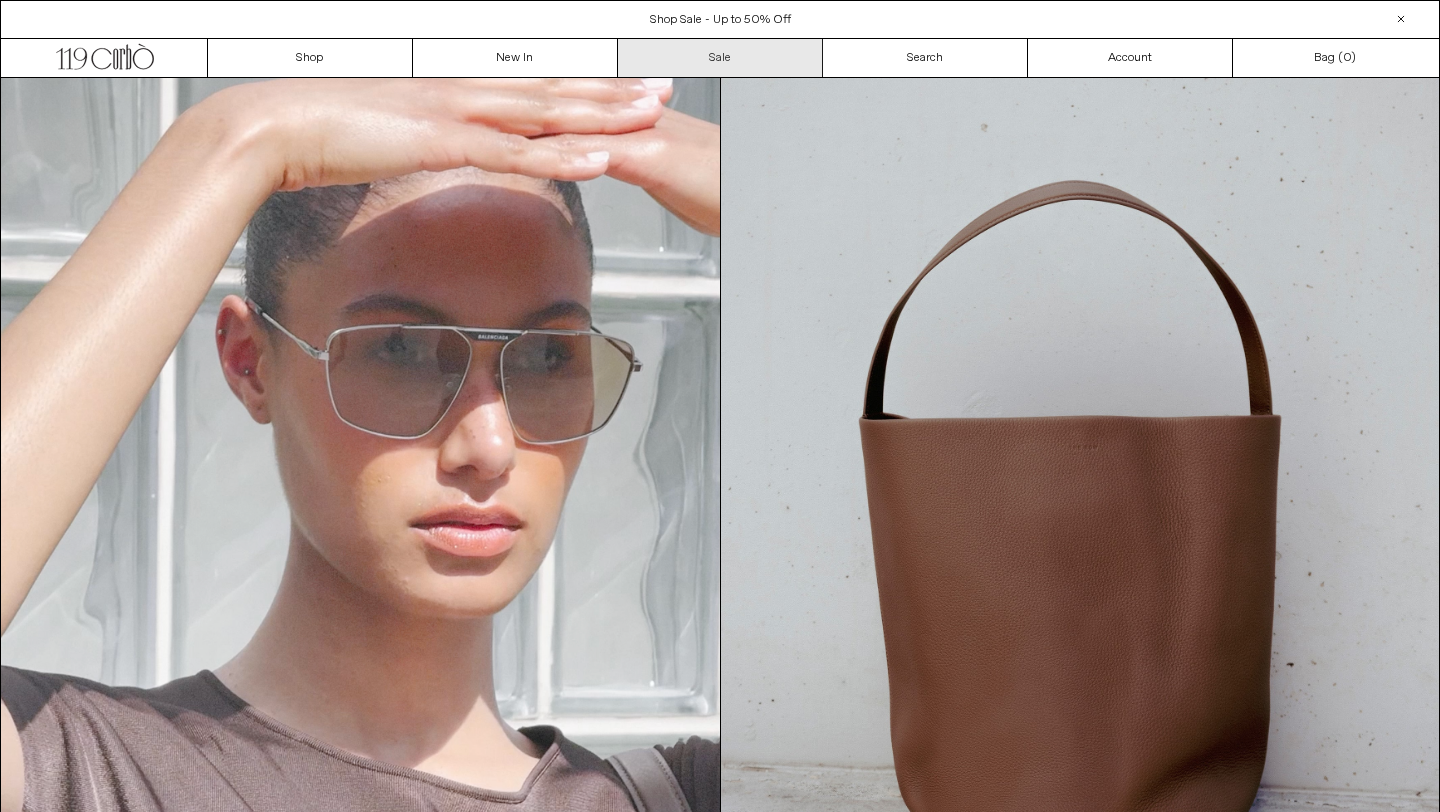click on "x
by Timesact" at bounding box center [720, 1507] 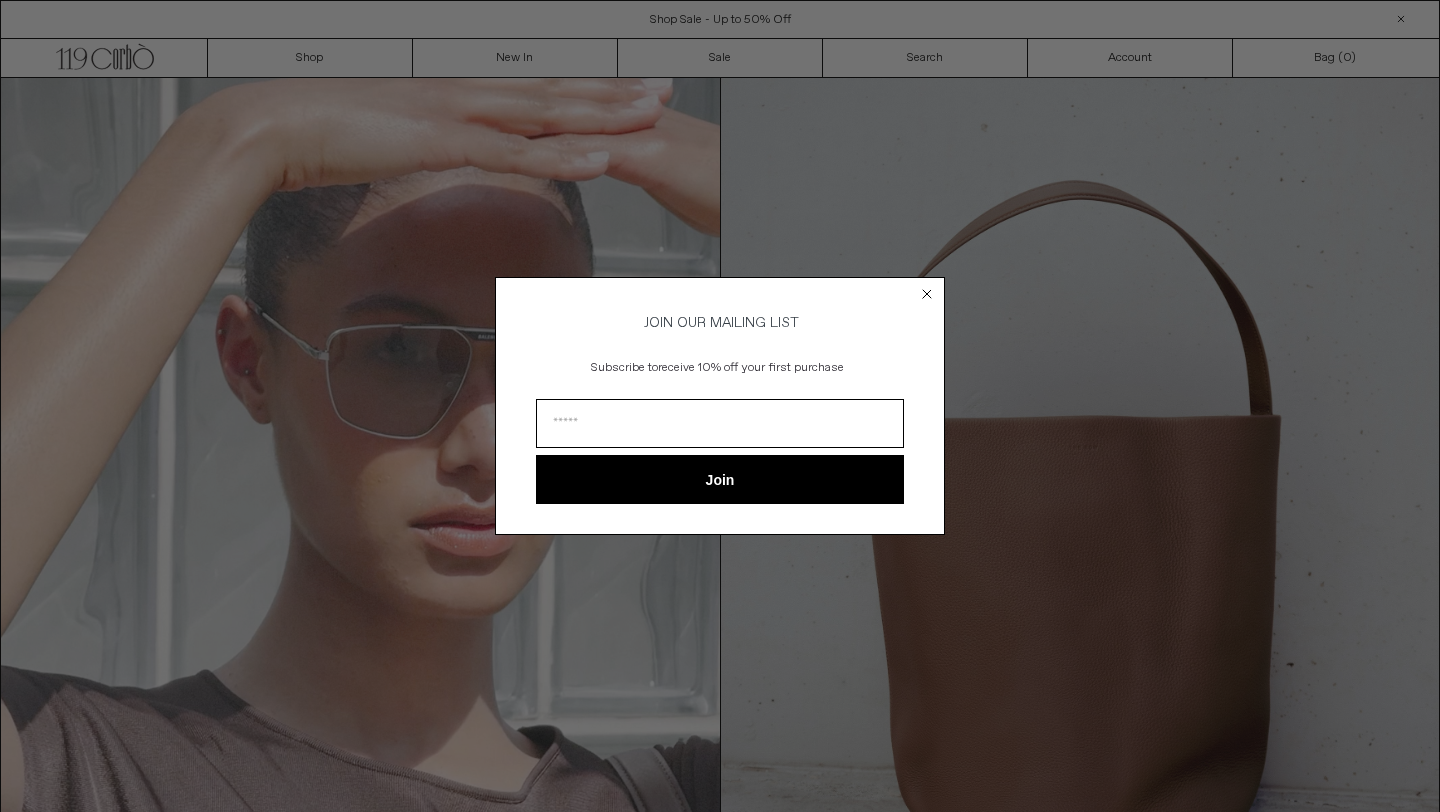 click 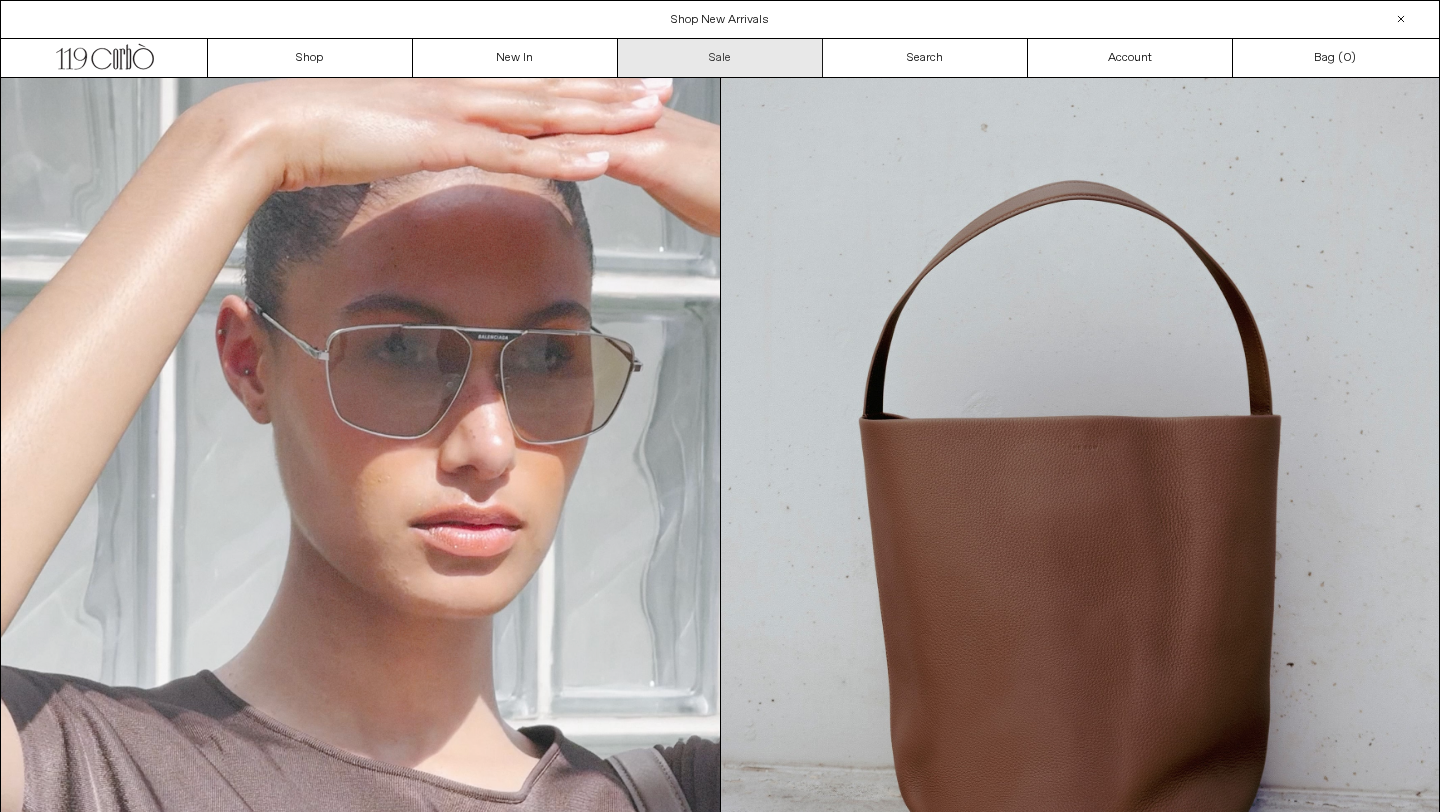 click on "Sale" at bounding box center [720, 58] 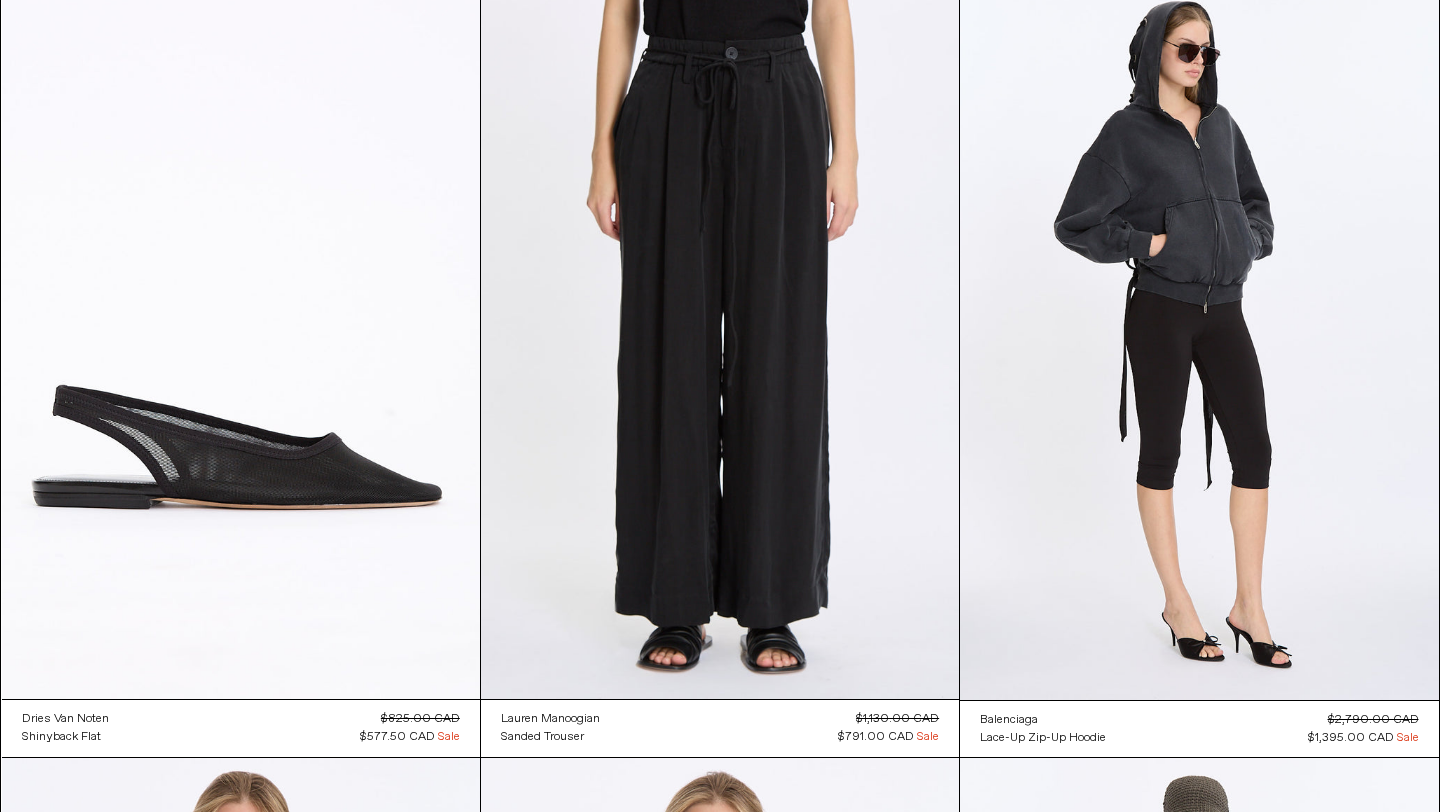 scroll, scrollTop: 0, scrollLeft: 0, axis: both 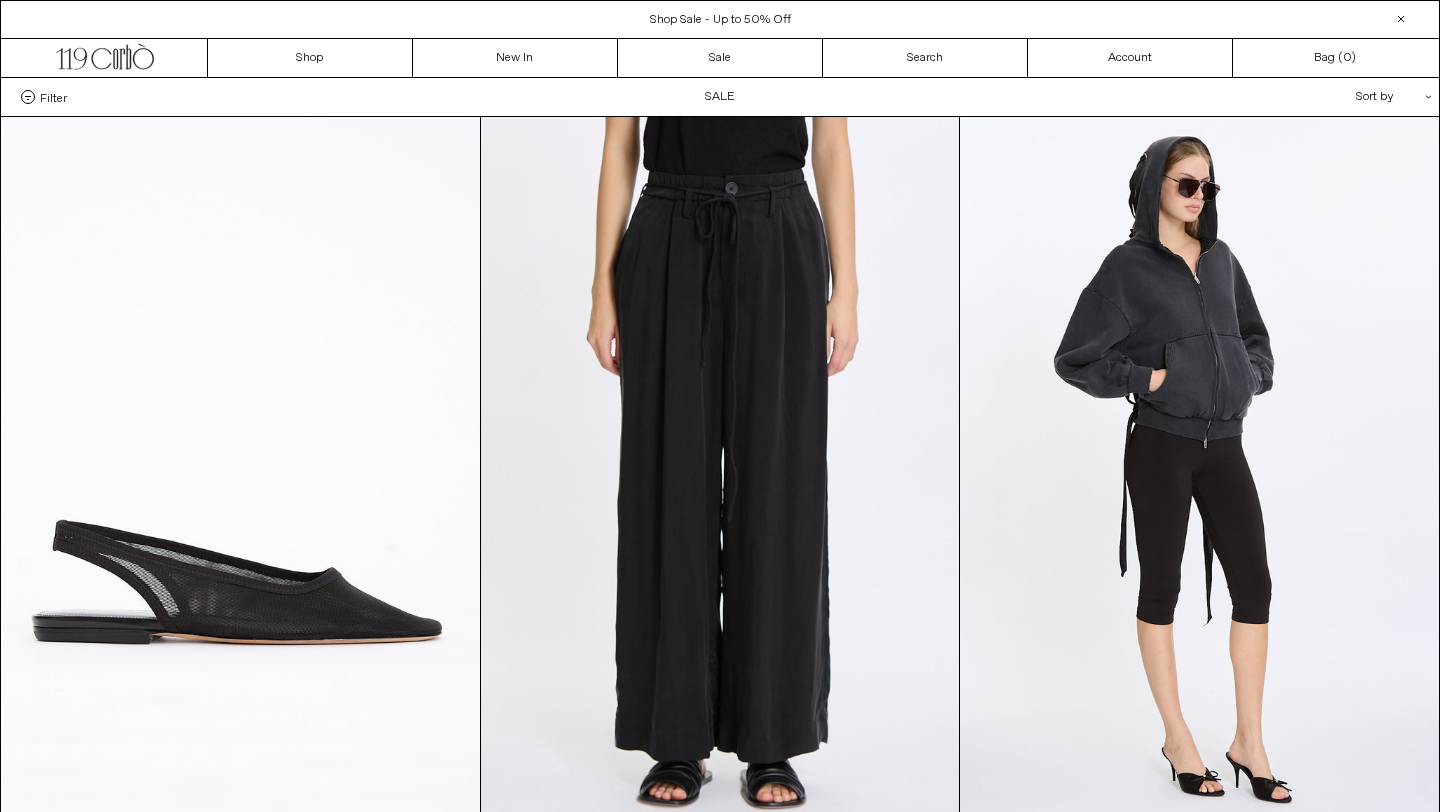 click on "Sort by  .cls-1{fill:#231f20}" at bounding box center [1329, 97] 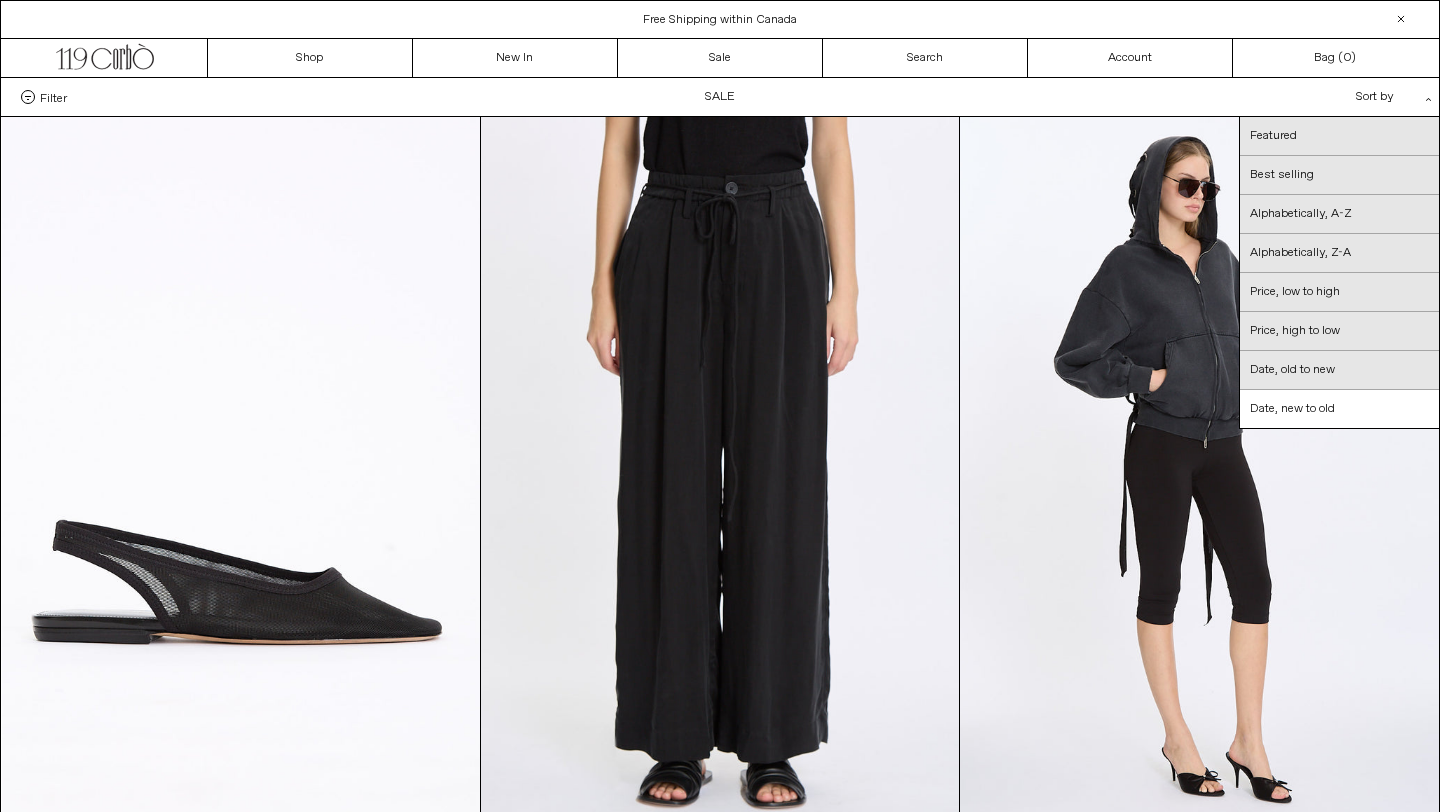 click on "Filter" at bounding box center (53, 97) 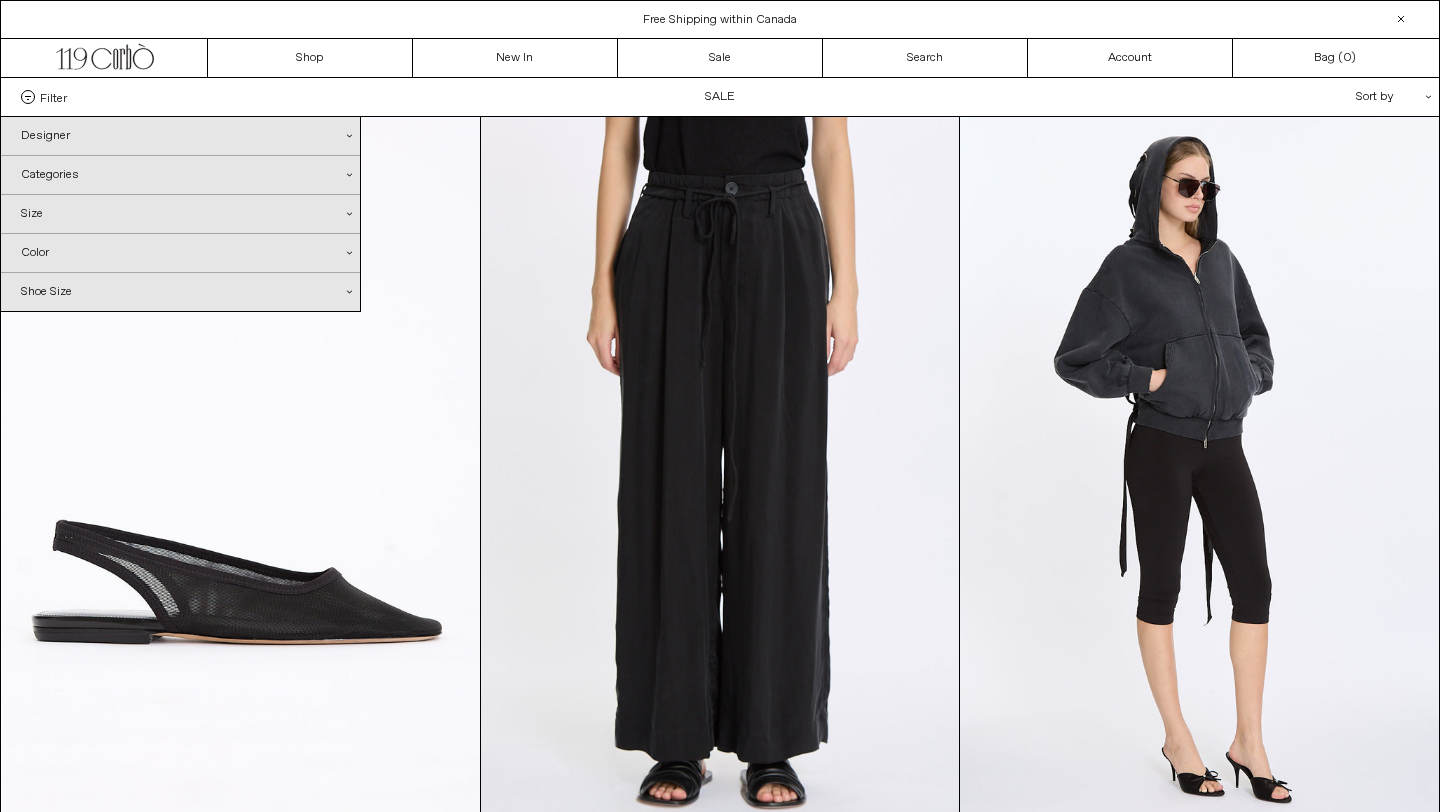 click on "Designer  .cls-1{fill:#231f20}" at bounding box center (180, 136) 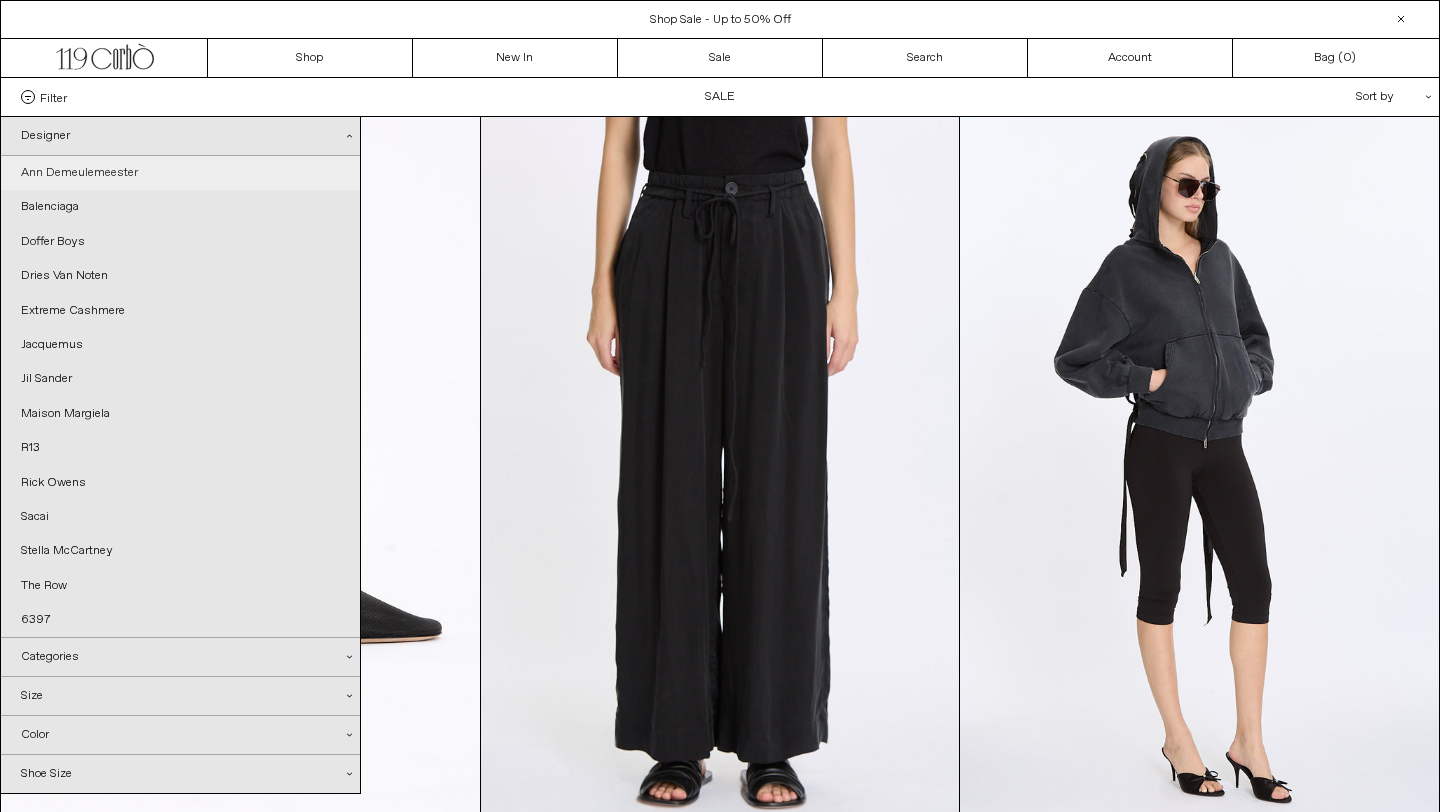 click on "Ann Demeulemeester" at bounding box center (180, 173) 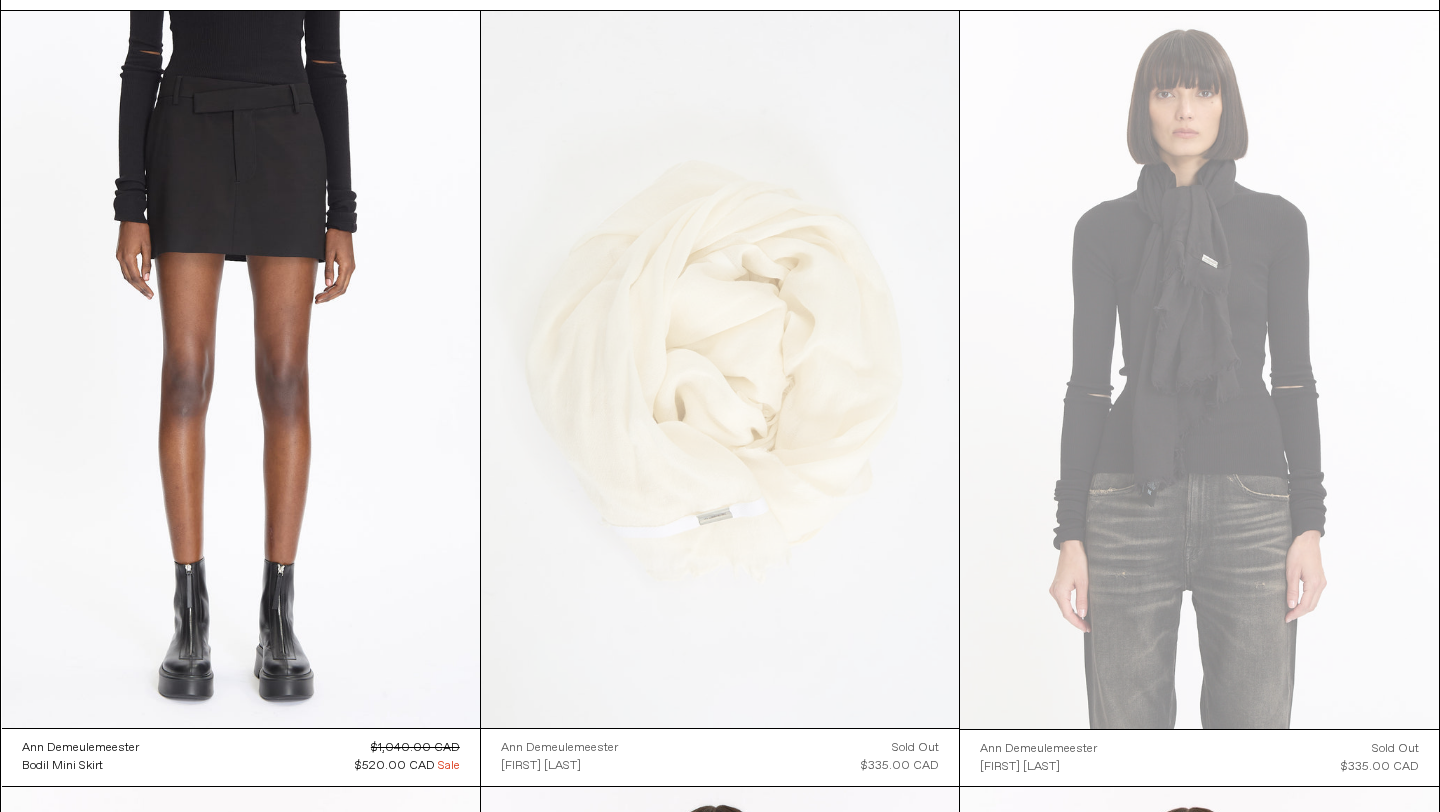 scroll, scrollTop: 0, scrollLeft: 0, axis: both 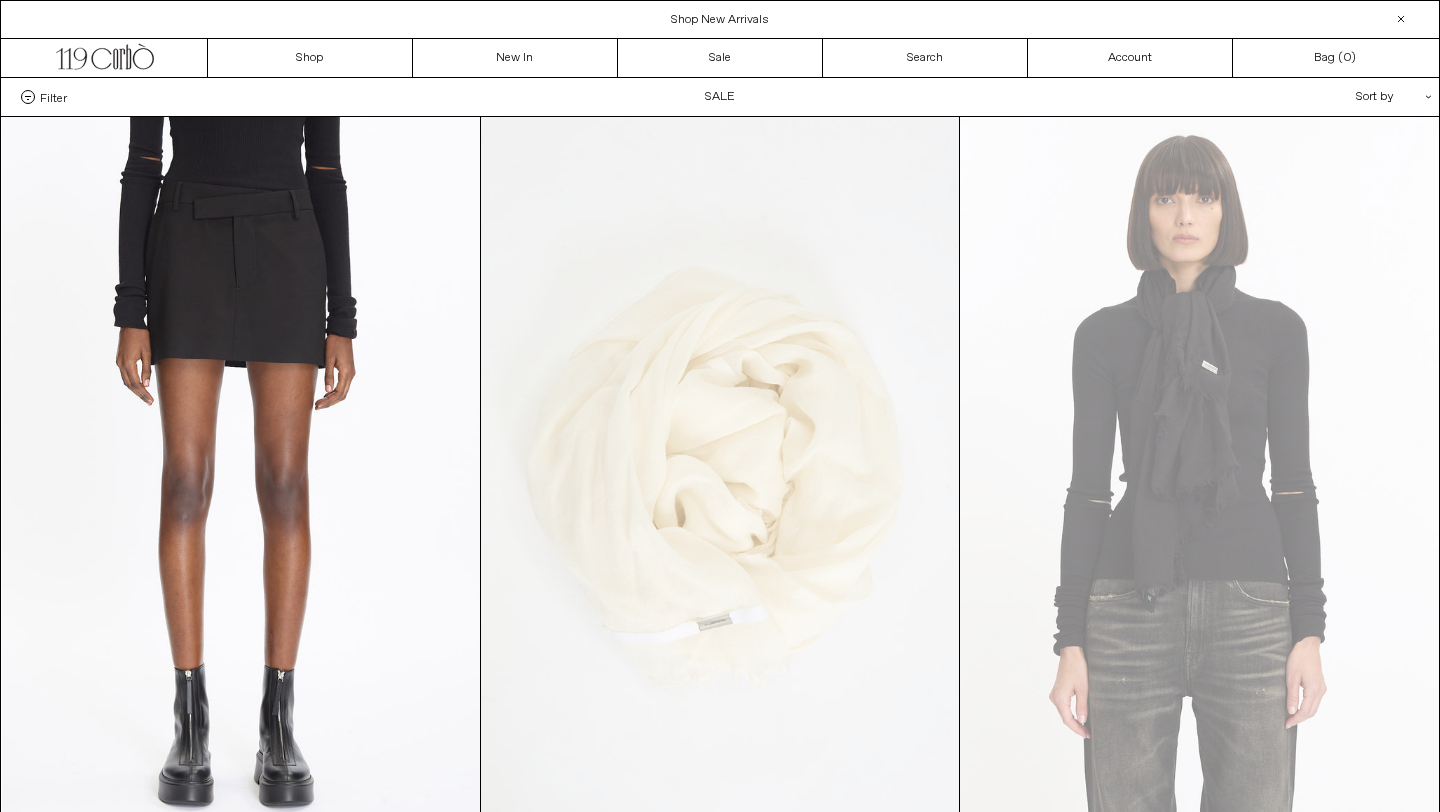 click on "Filter" at bounding box center (53, 97) 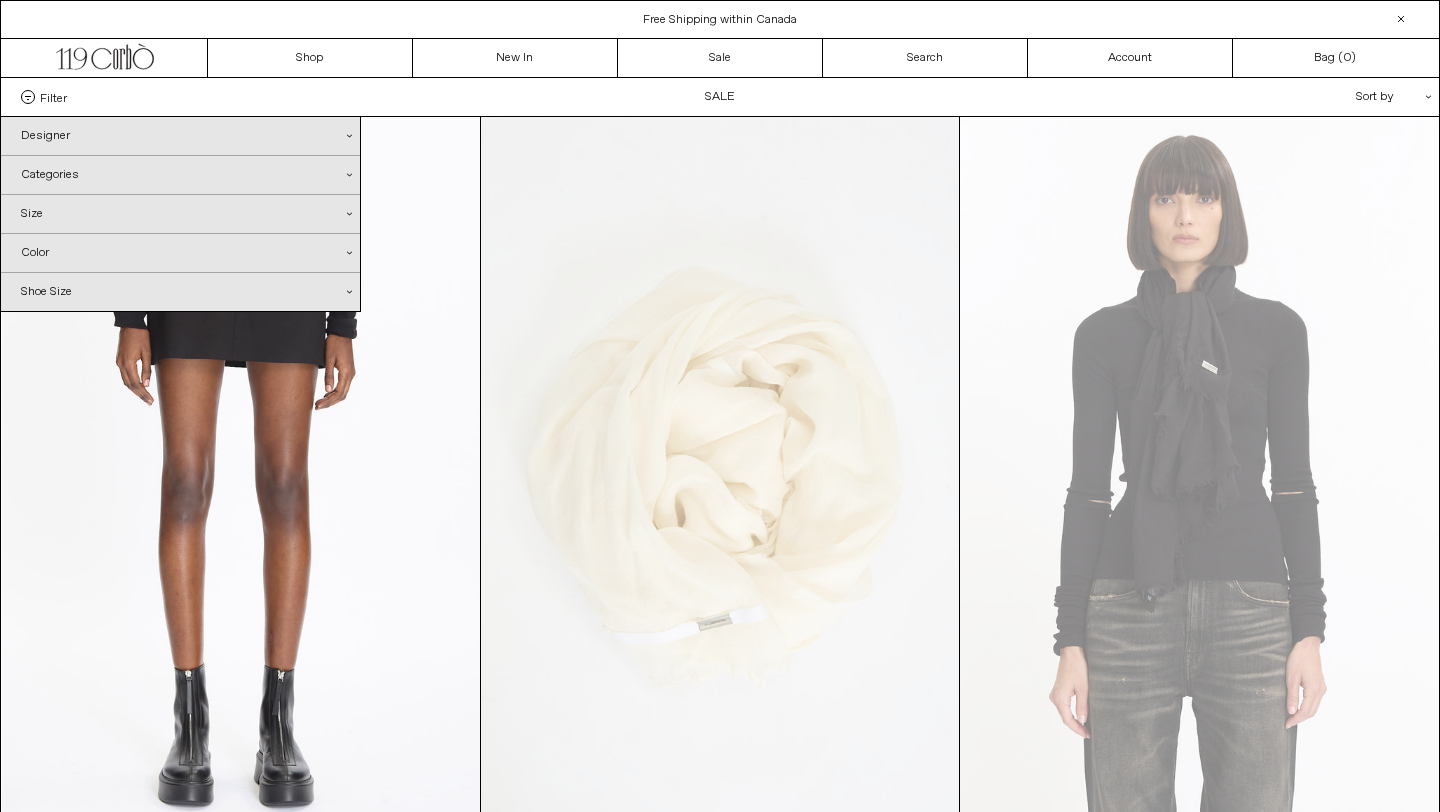click on "Designer  .cls-1{fill:#231f20}" at bounding box center [180, 136] 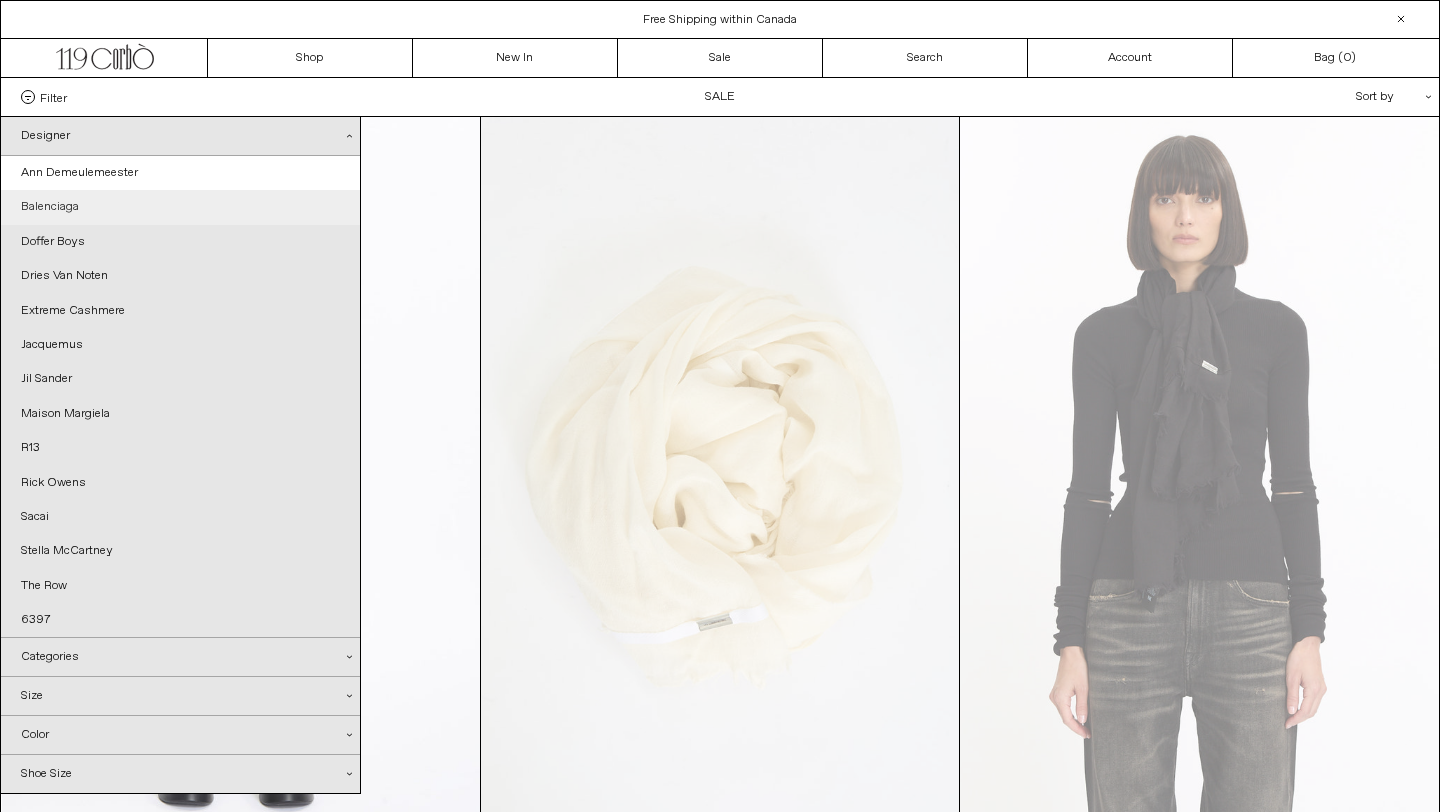 click on "Balenciaga" at bounding box center (180, 207) 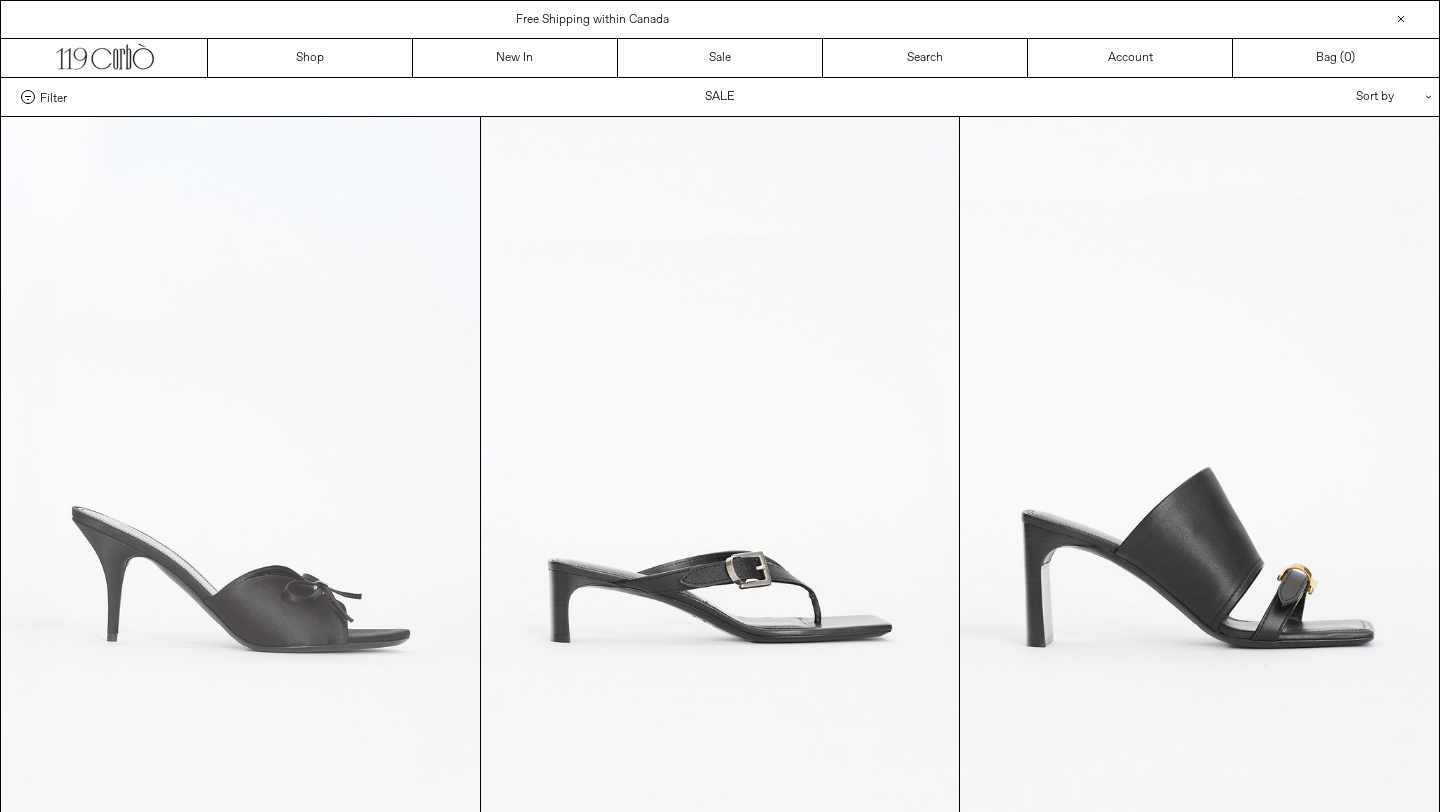 scroll, scrollTop: 0, scrollLeft: 0, axis: both 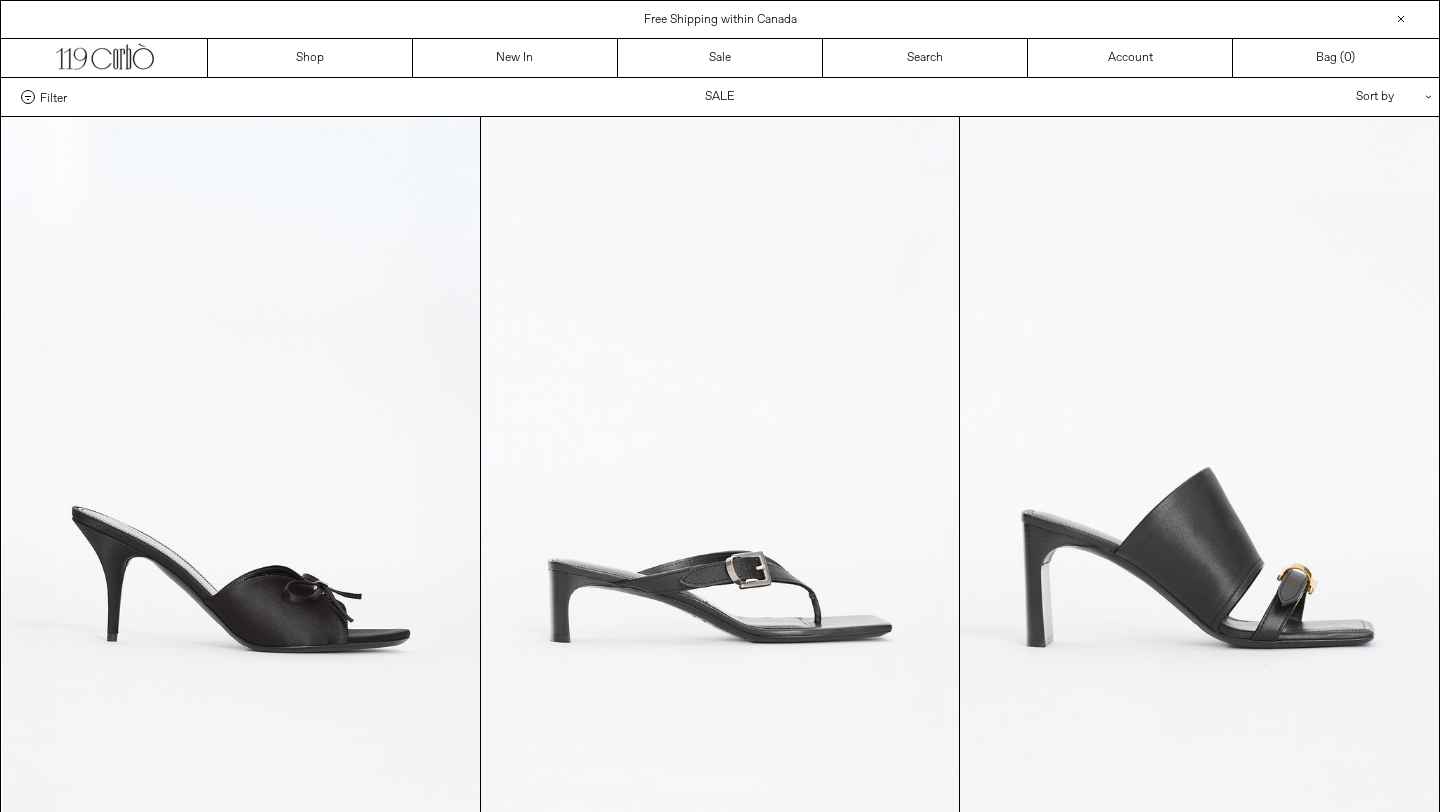 click on "Filter
Designer  .cls-1{fill:#231f20}
[PERSON]
[BRAND]
[BRAND]" at bounding box center [720, 97] 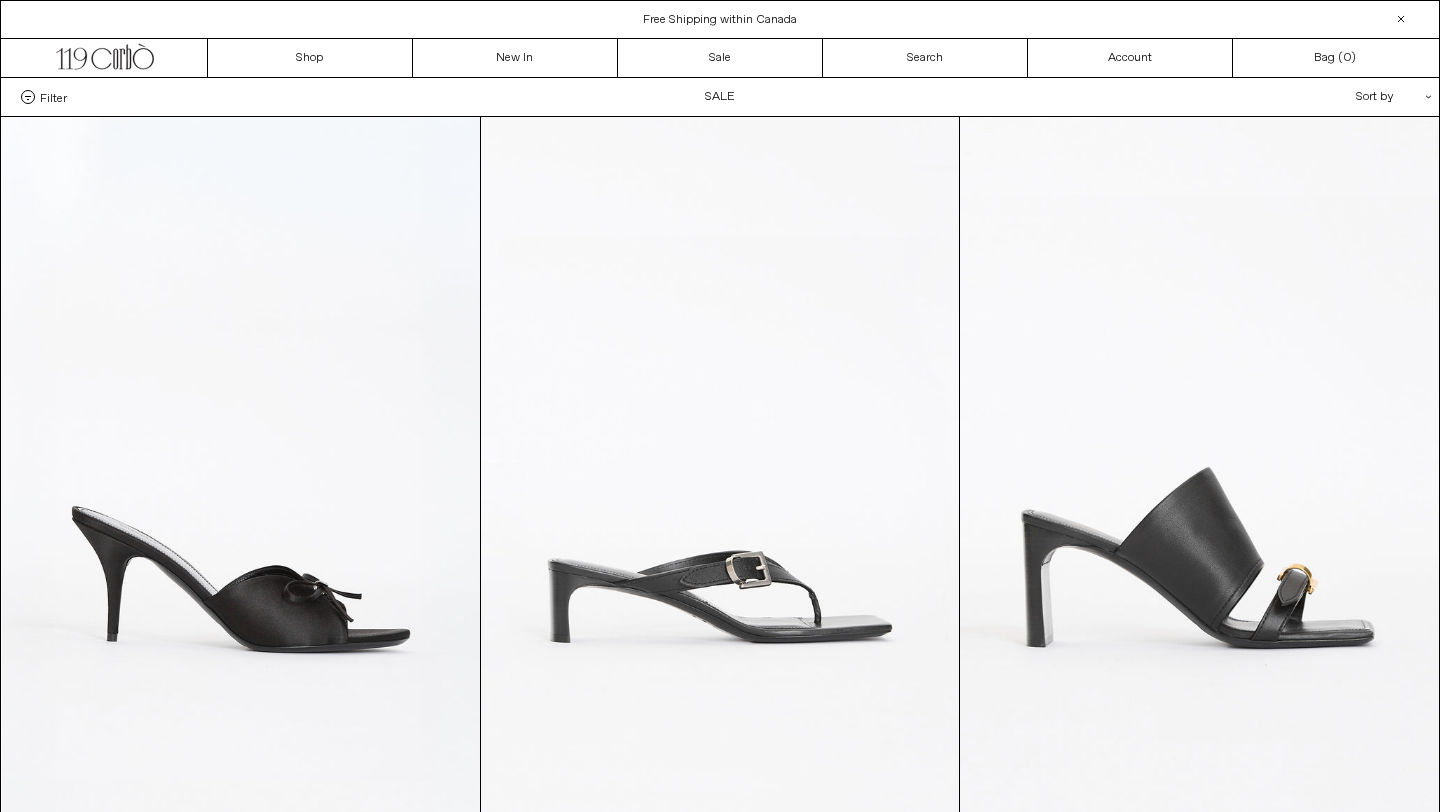 click on "Filter" at bounding box center (53, 97) 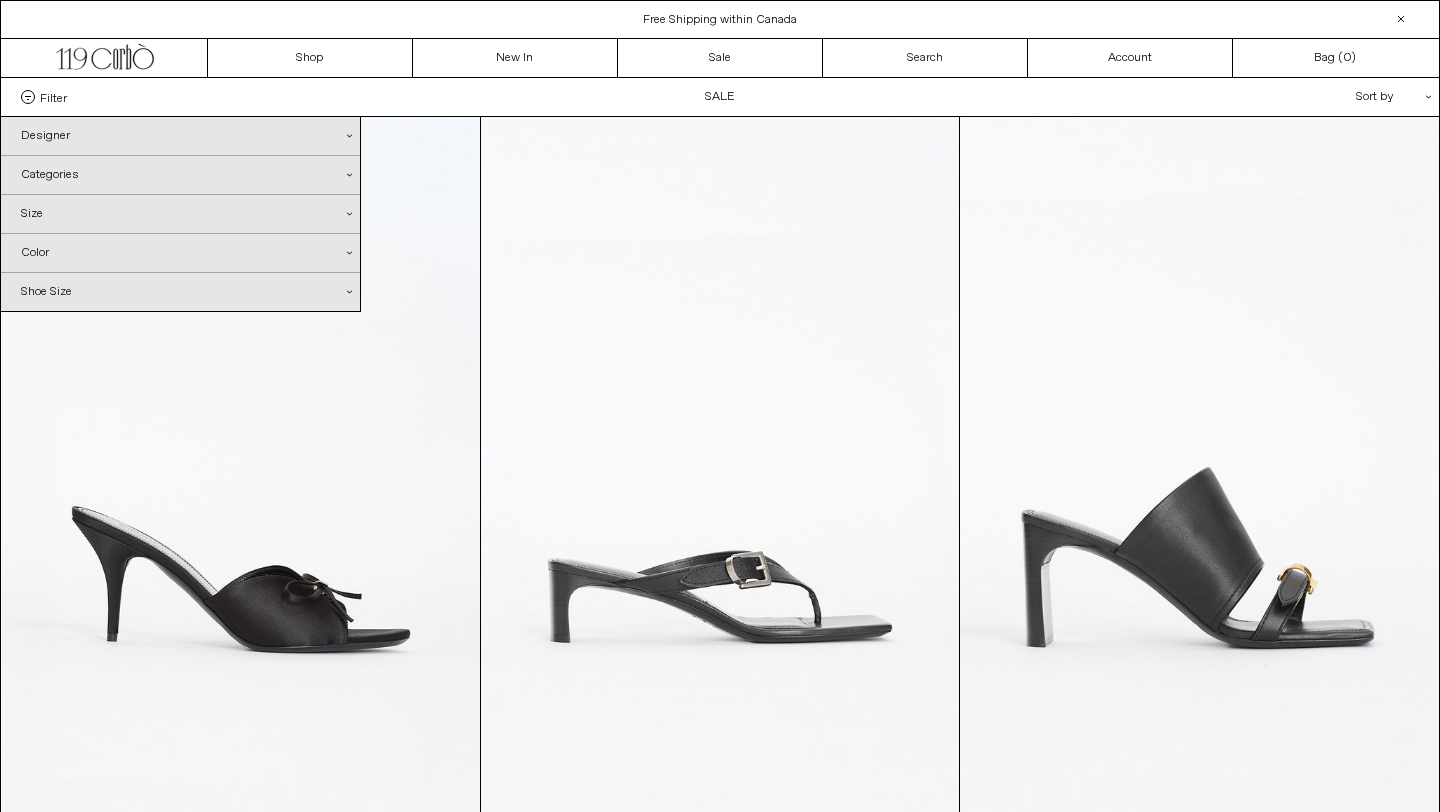 scroll, scrollTop: 0, scrollLeft: 0, axis: both 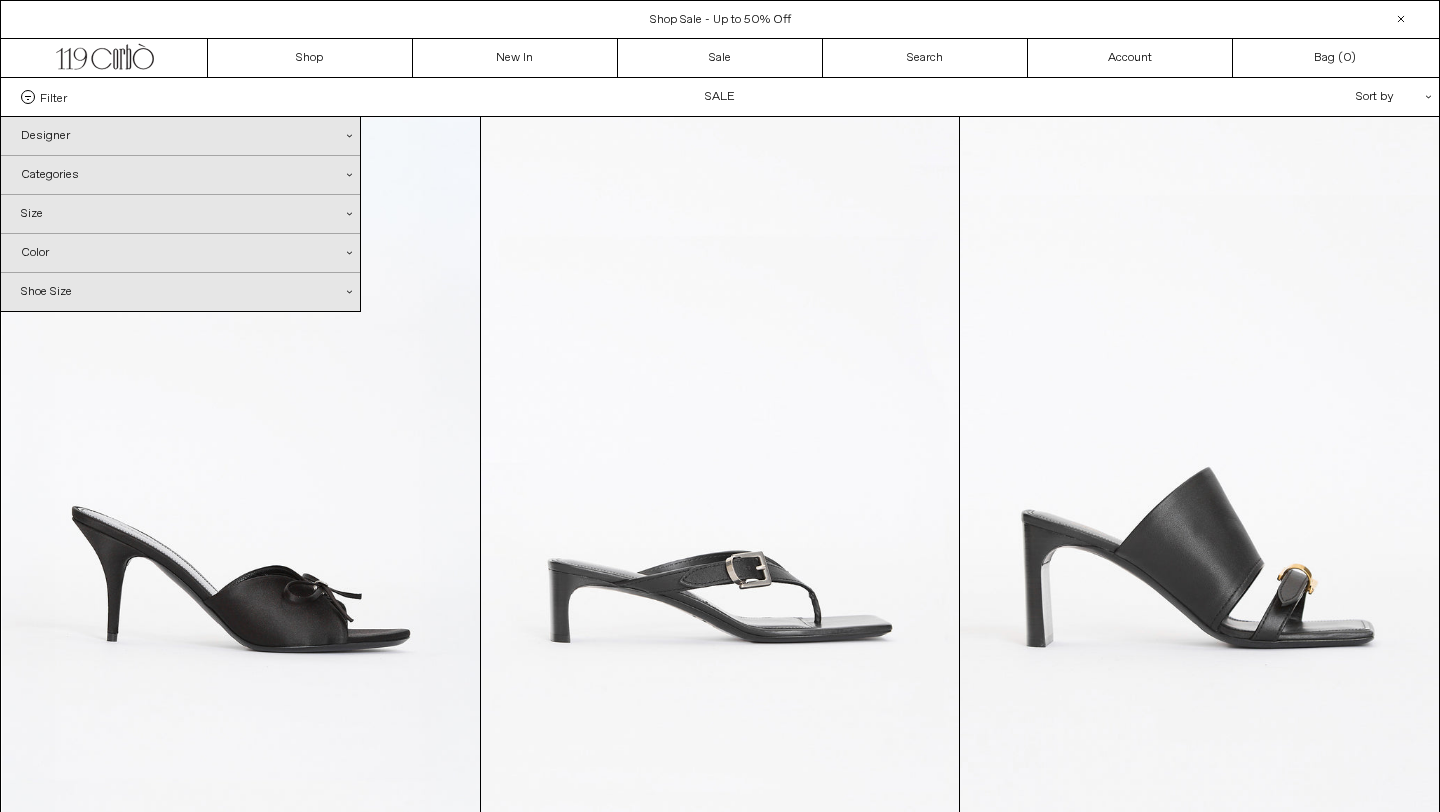 click on "Designer  .cls-1{fill:#231f20}" at bounding box center [180, 136] 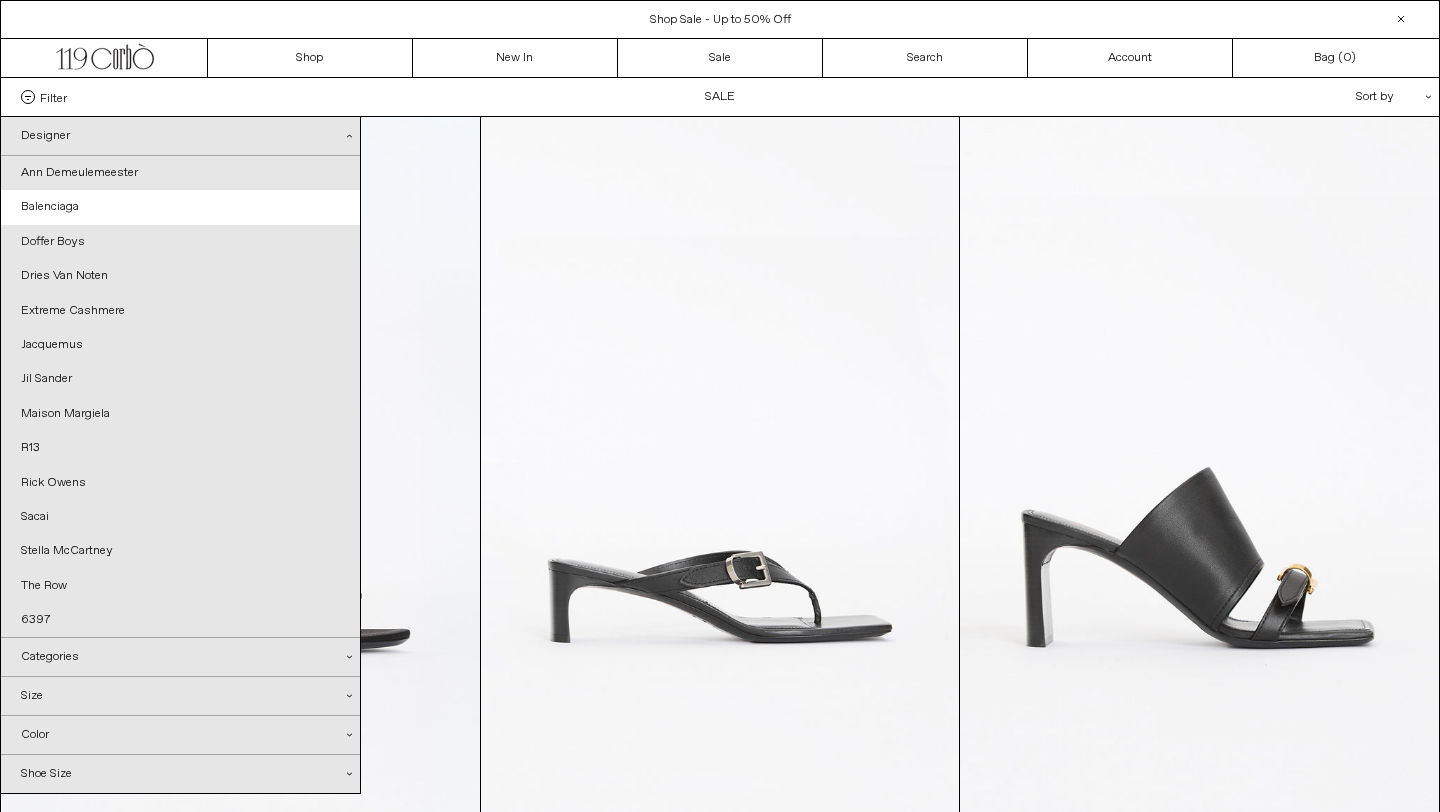 click on "Filter
Designer  .cls-1{fill:#231f20}
Ann Demeulemeester
Balenciaga
Doffer Boys" at bounding box center (720, 97) 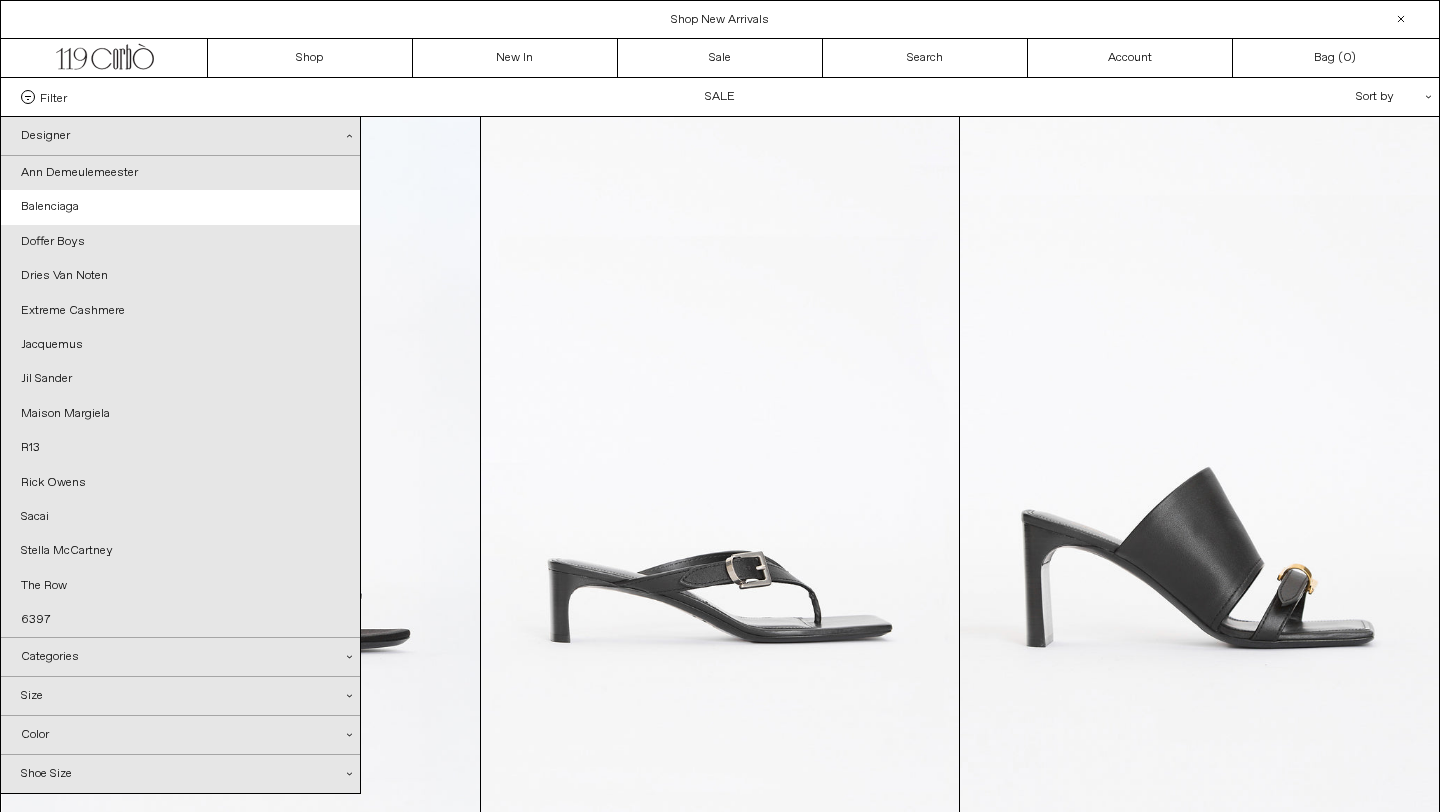 click on ".cls-1{fill:#231f20}" 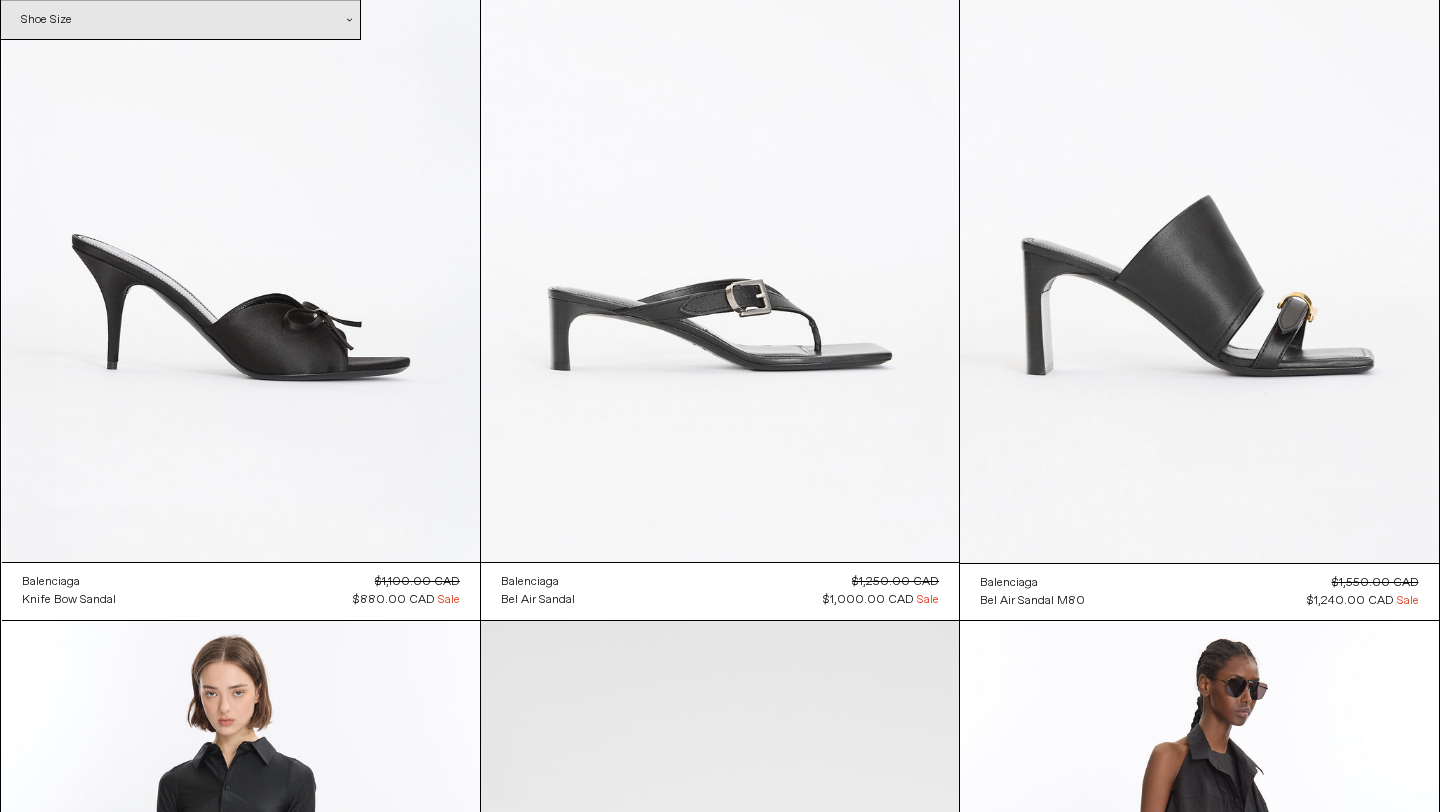 scroll, scrollTop: 0, scrollLeft: 0, axis: both 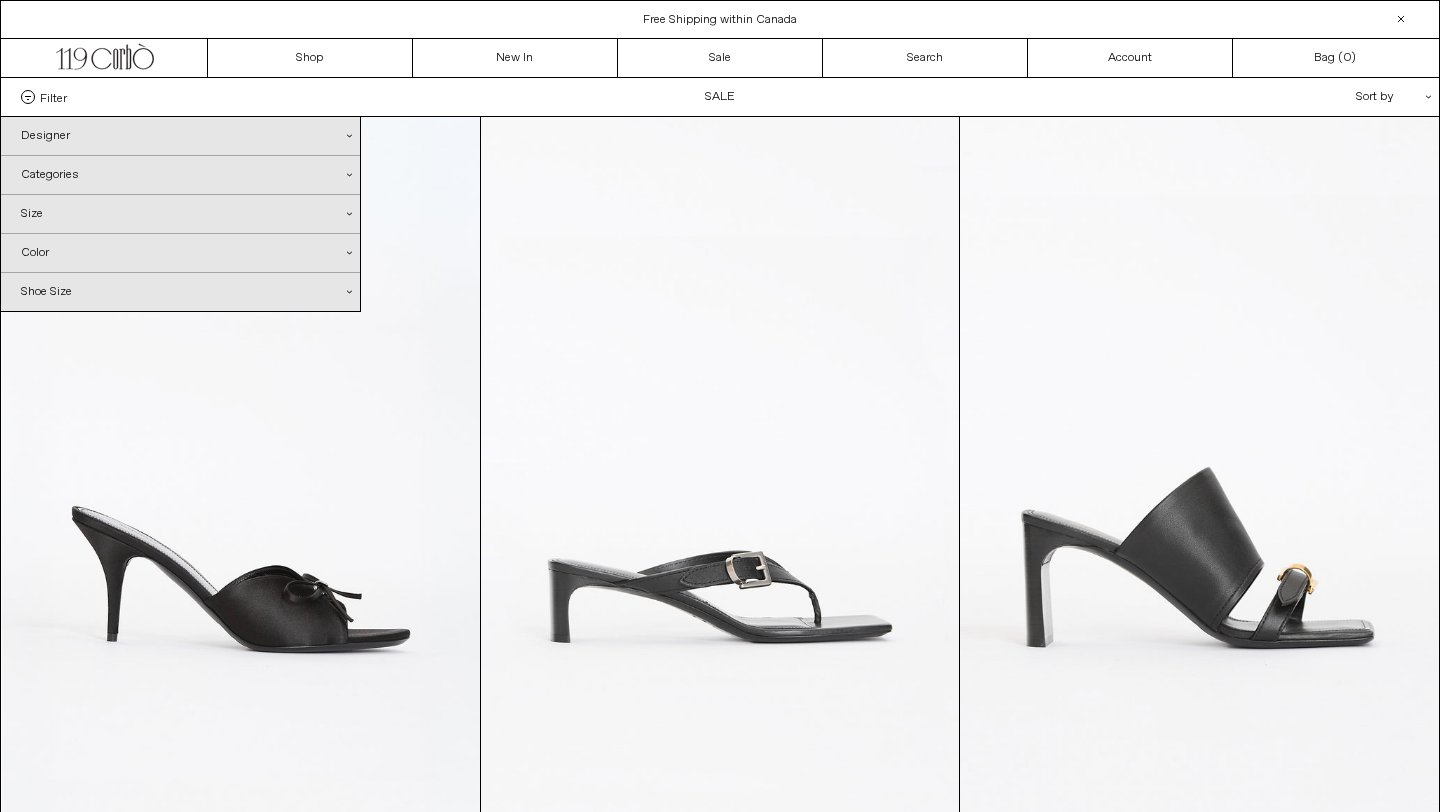 click on "Designer  .cls-1{fill:#231f20}" at bounding box center (180, 136) 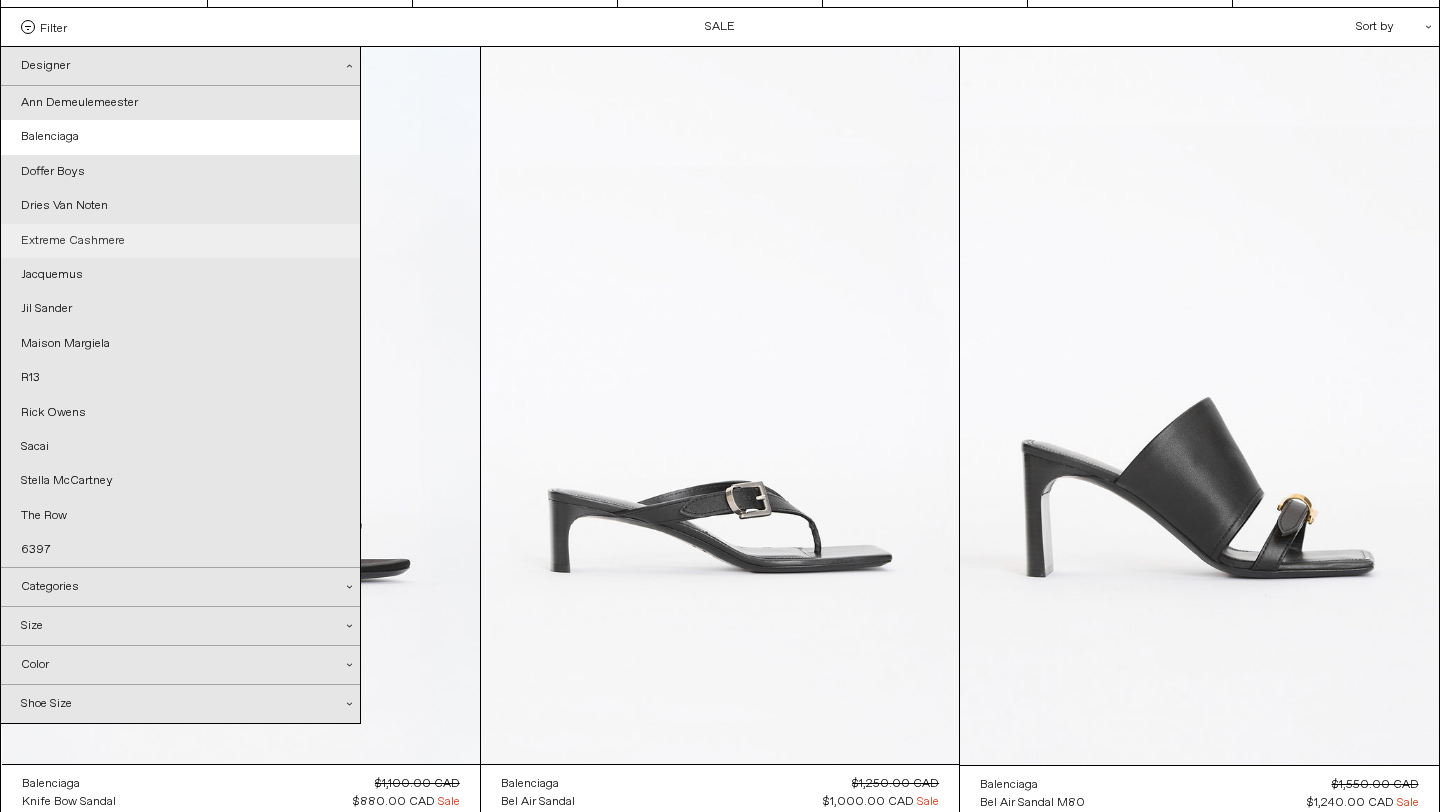 scroll, scrollTop: 76, scrollLeft: 0, axis: vertical 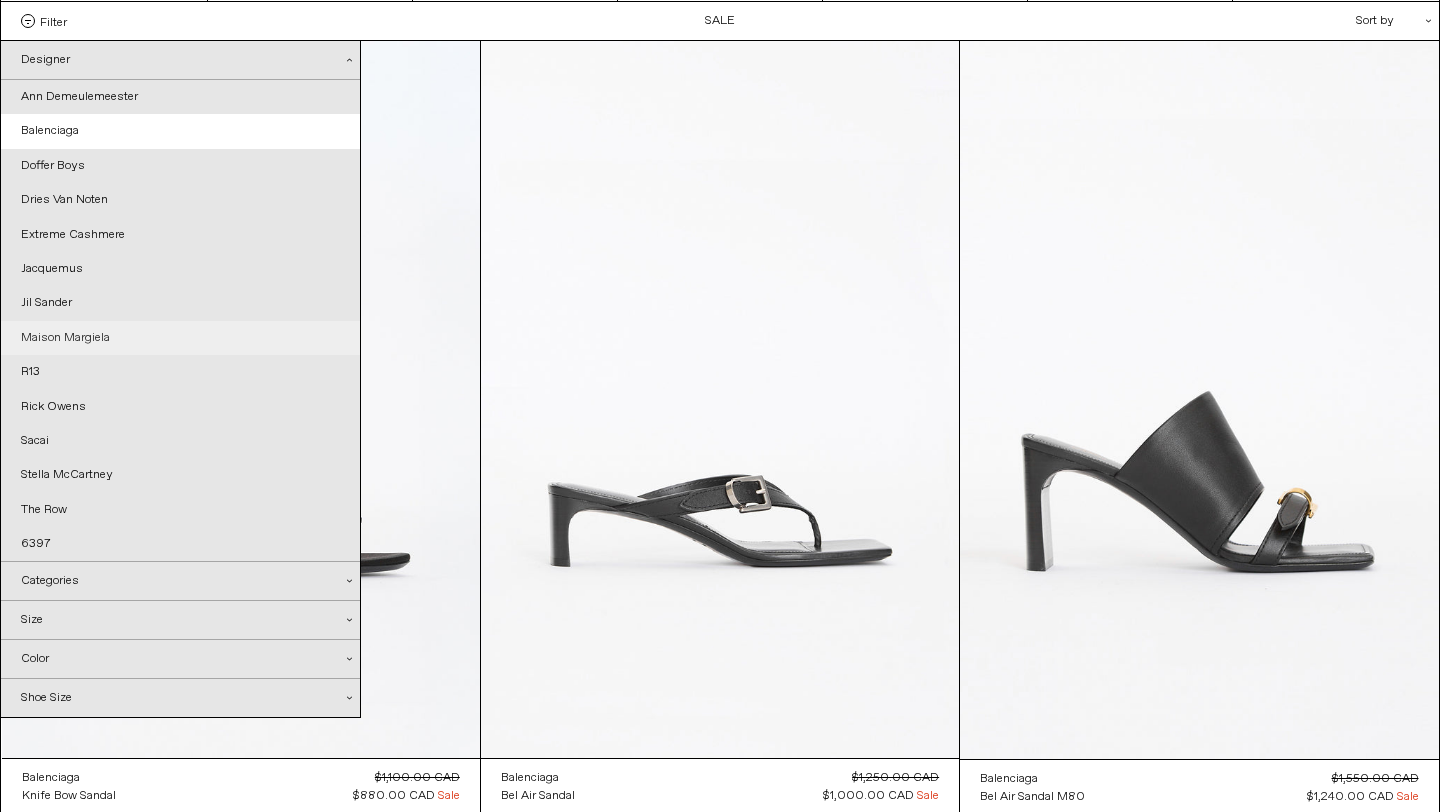 click on "Maison Margiela" at bounding box center (180, 338) 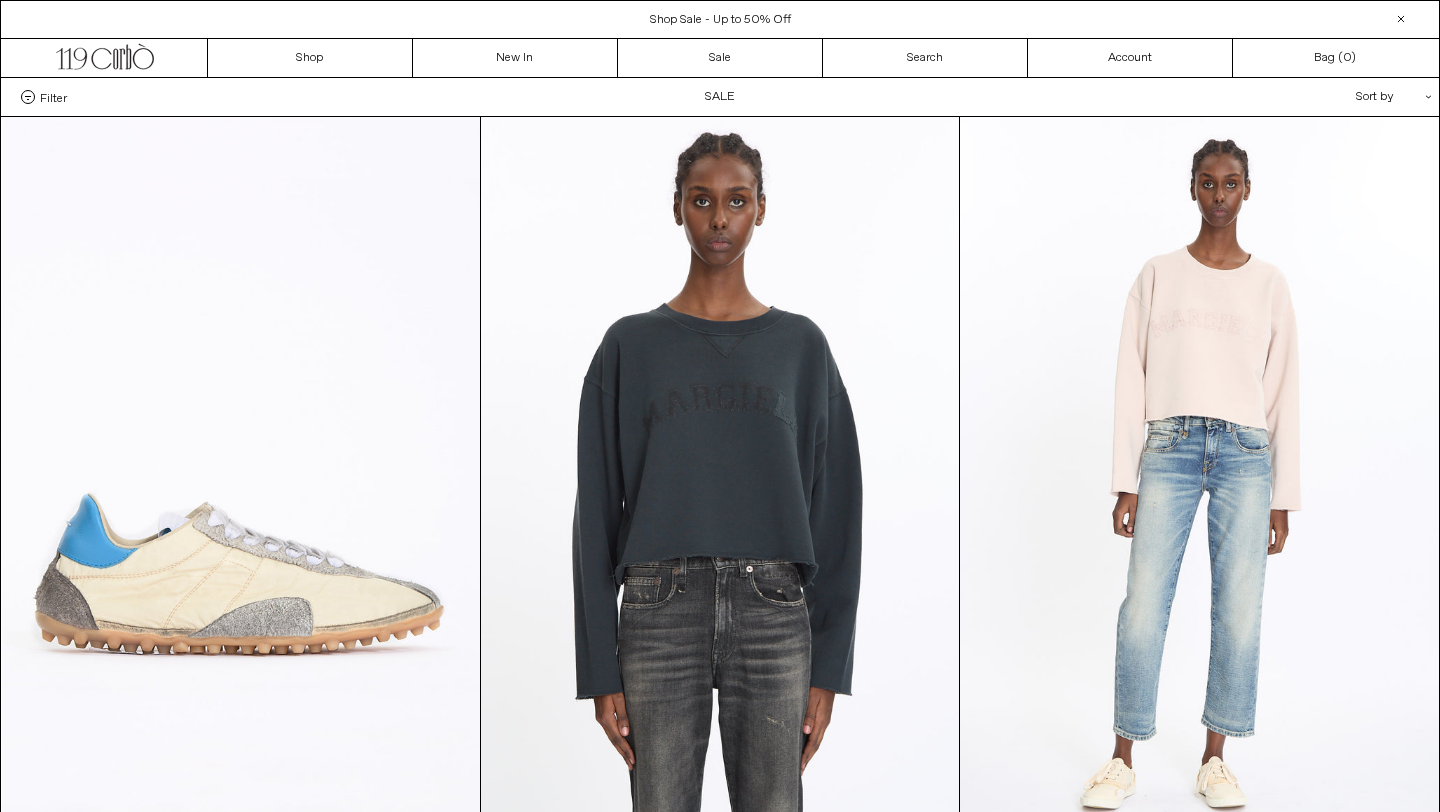 scroll, scrollTop: 0, scrollLeft: 0, axis: both 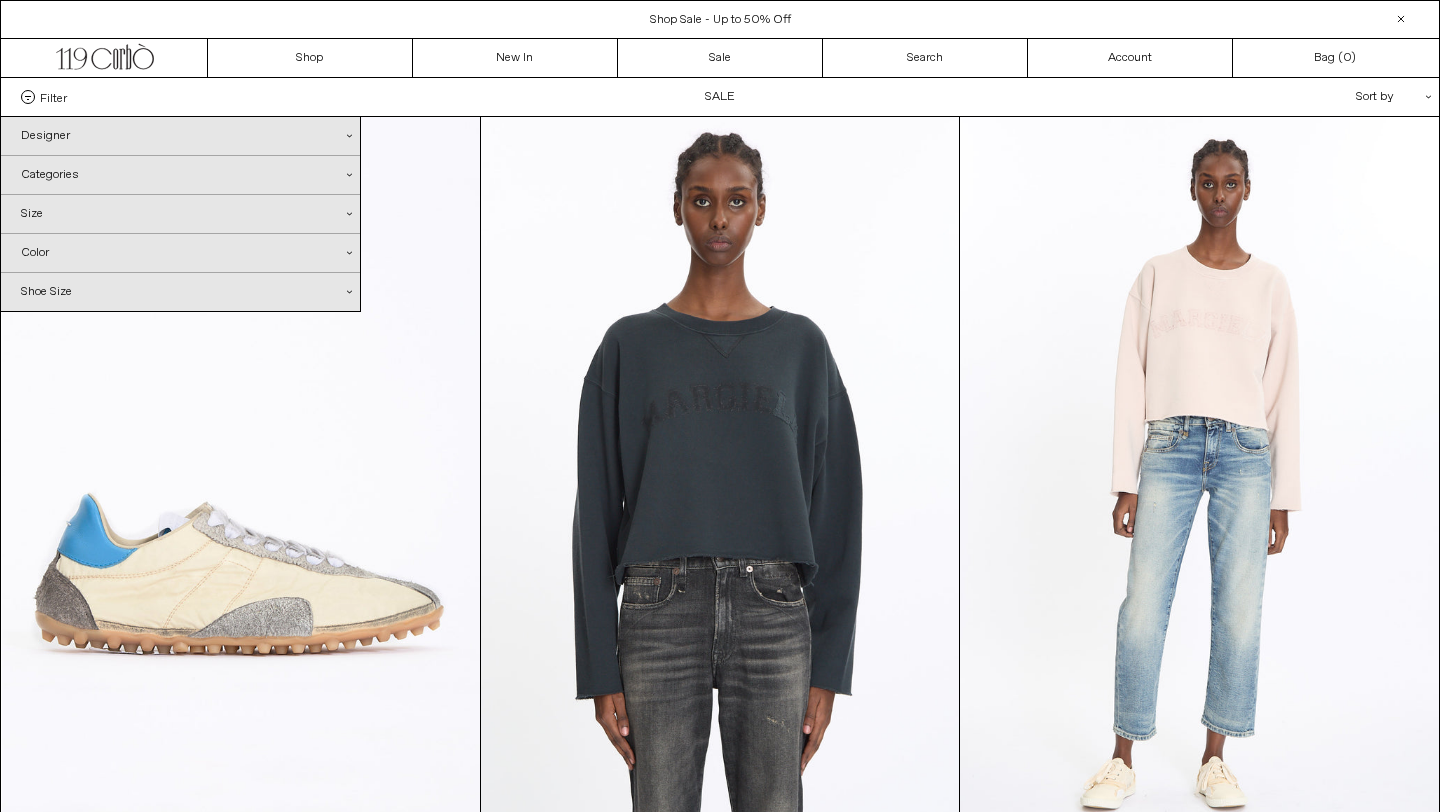 click on "Designer  .cls-1{fill:#231f20}" at bounding box center [180, 136] 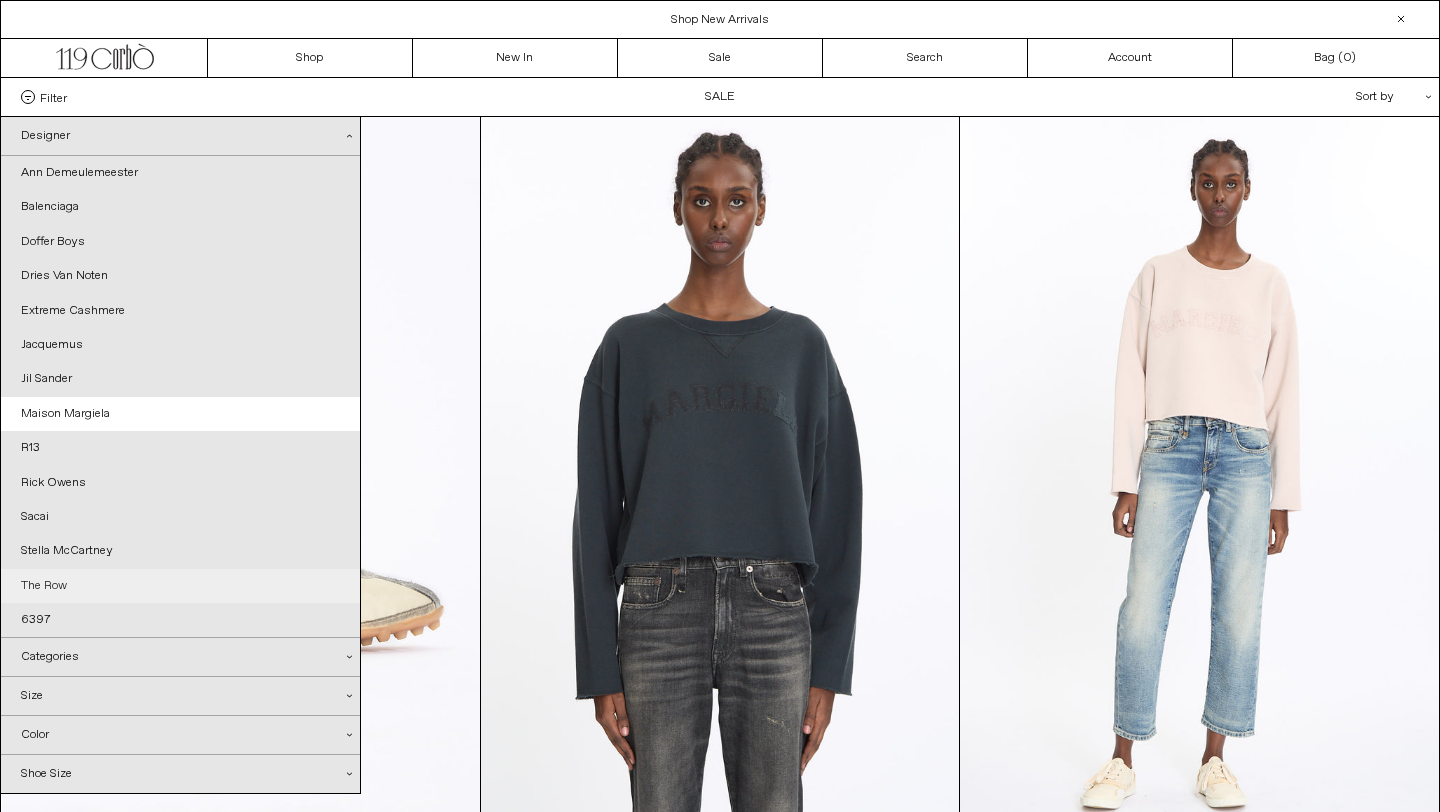 click on "The Row" at bounding box center (180, 586) 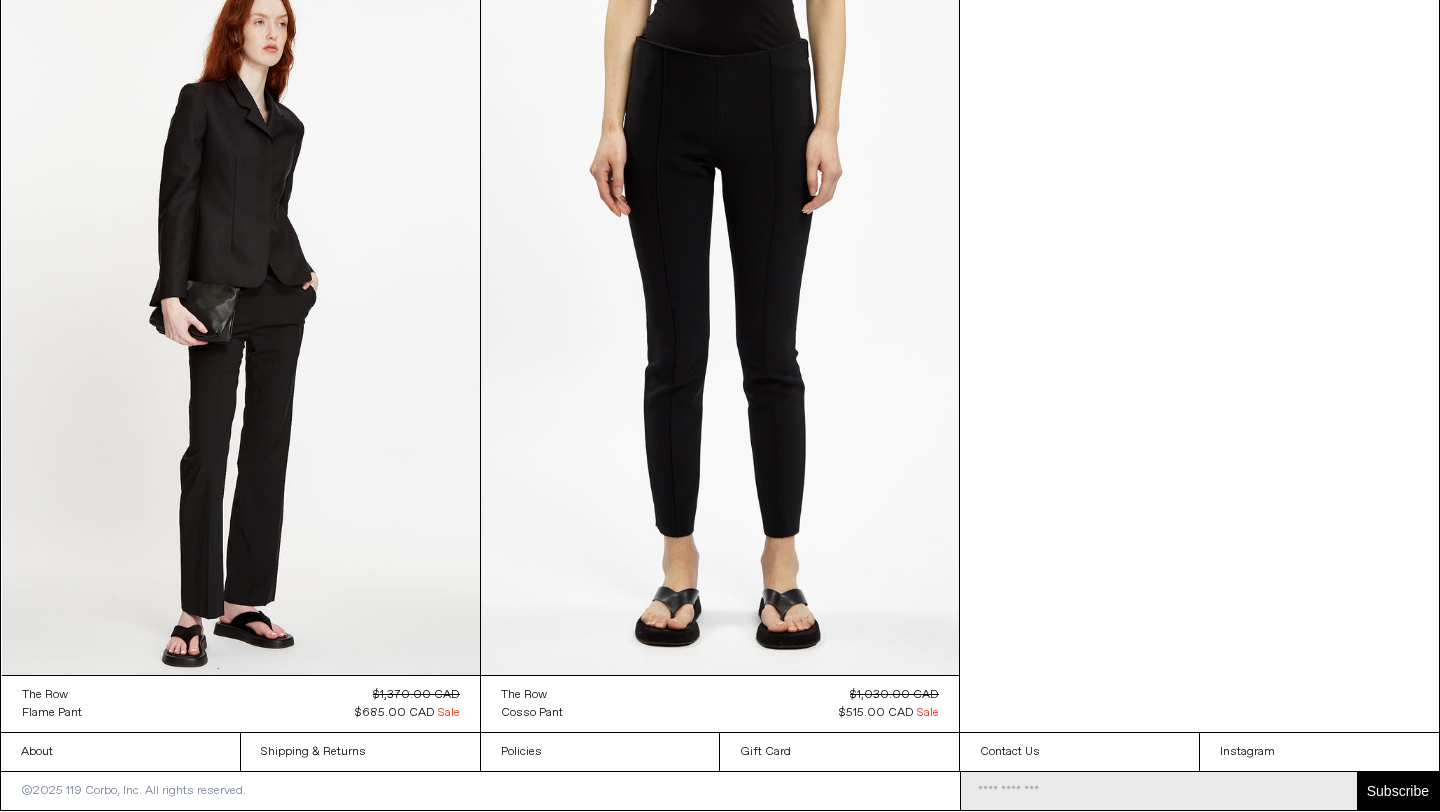 scroll, scrollTop: 0, scrollLeft: 0, axis: both 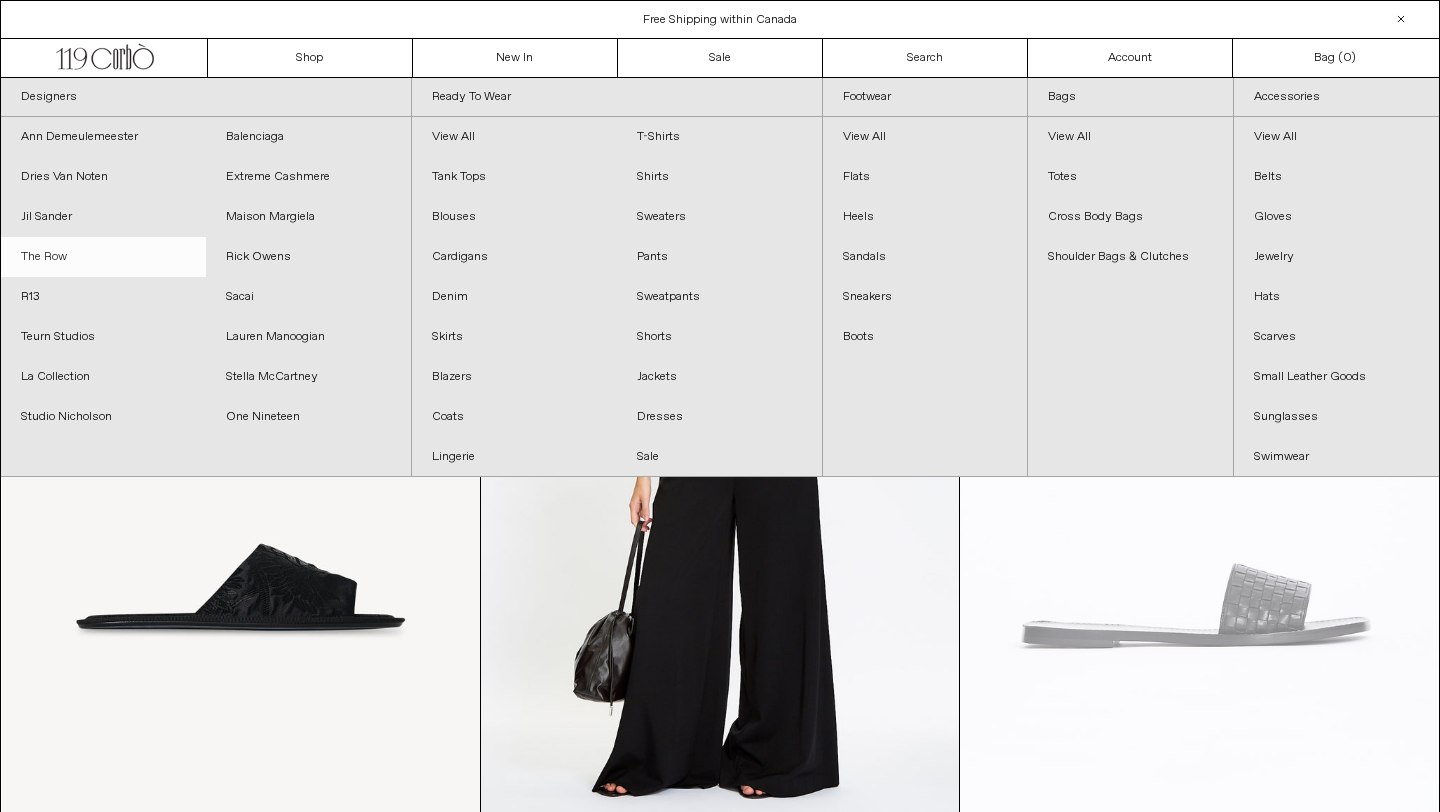 click on "The Row" at bounding box center (103, 257) 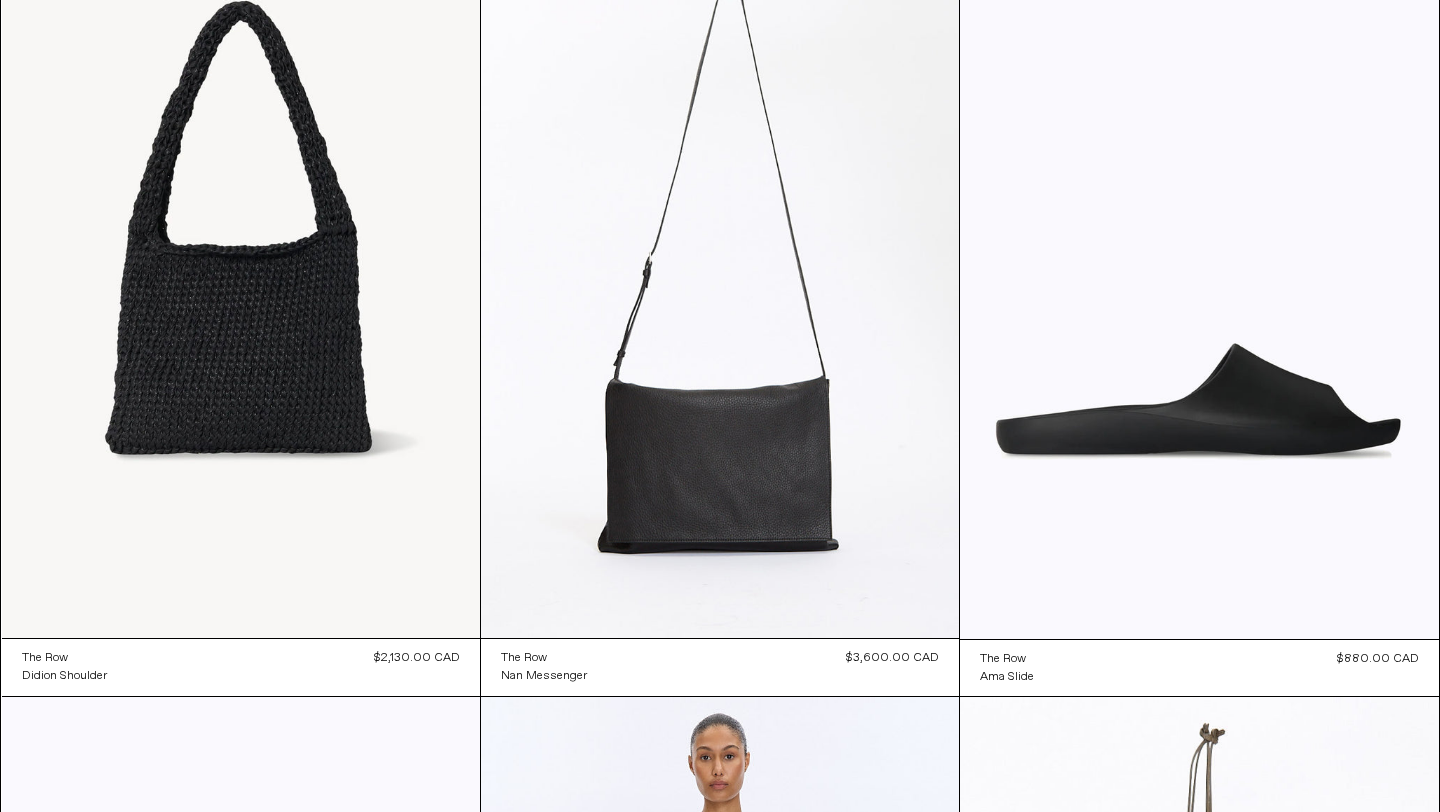 scroll, scrollTop: 0, scrollLeft: 0, axis: both 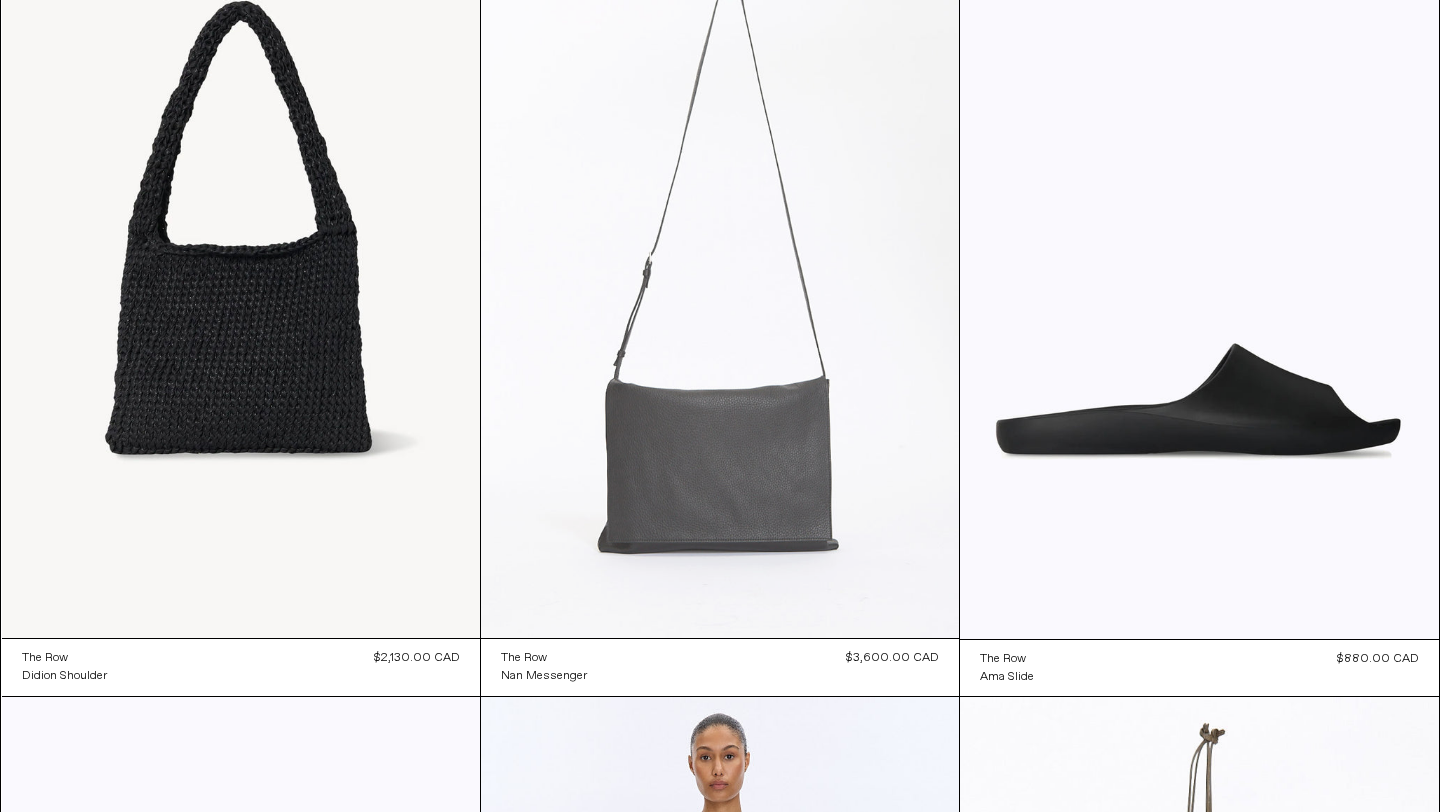 click at bounding box center [720, 279] 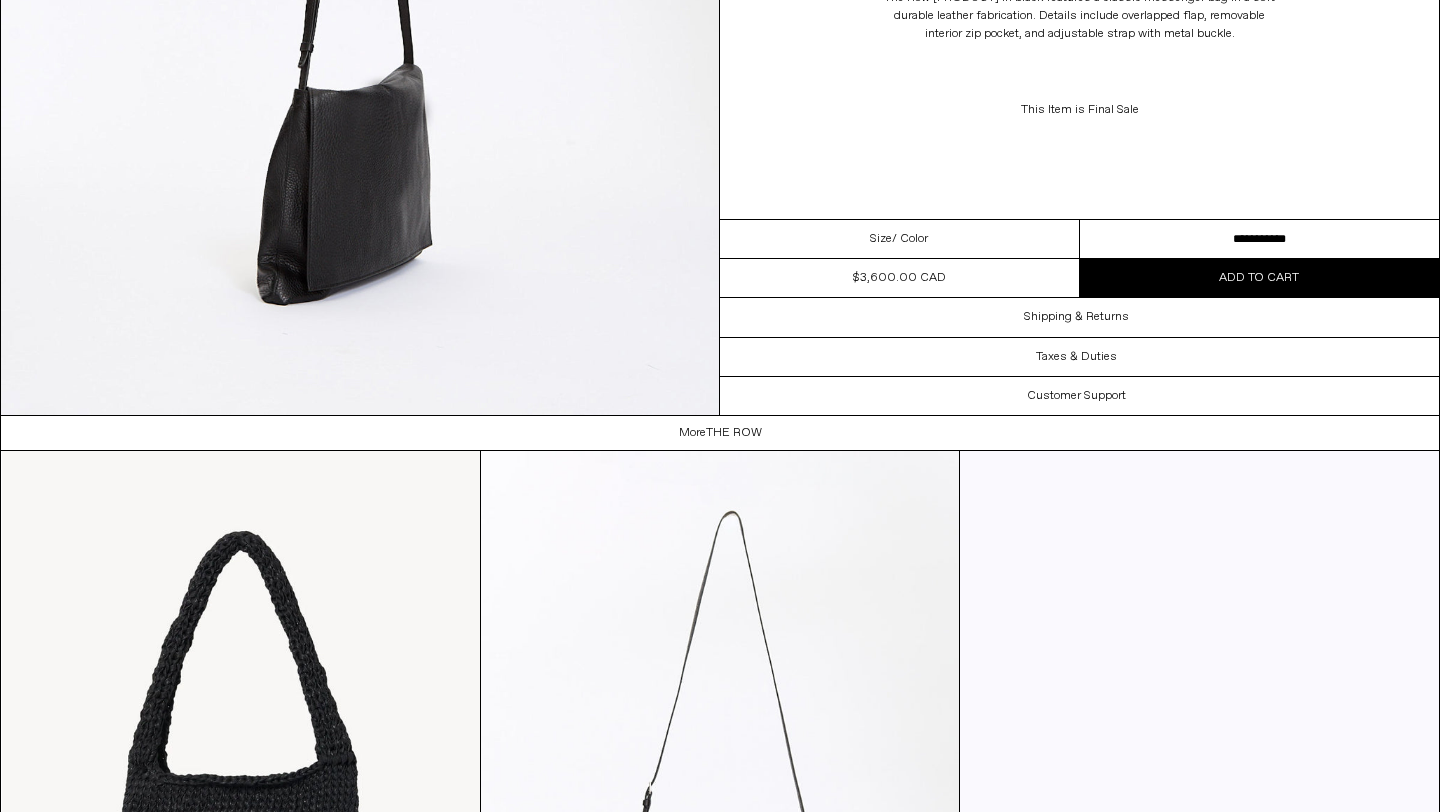 scroll, scrollTop: 2946, scrollLeft: 0, axis: vertical 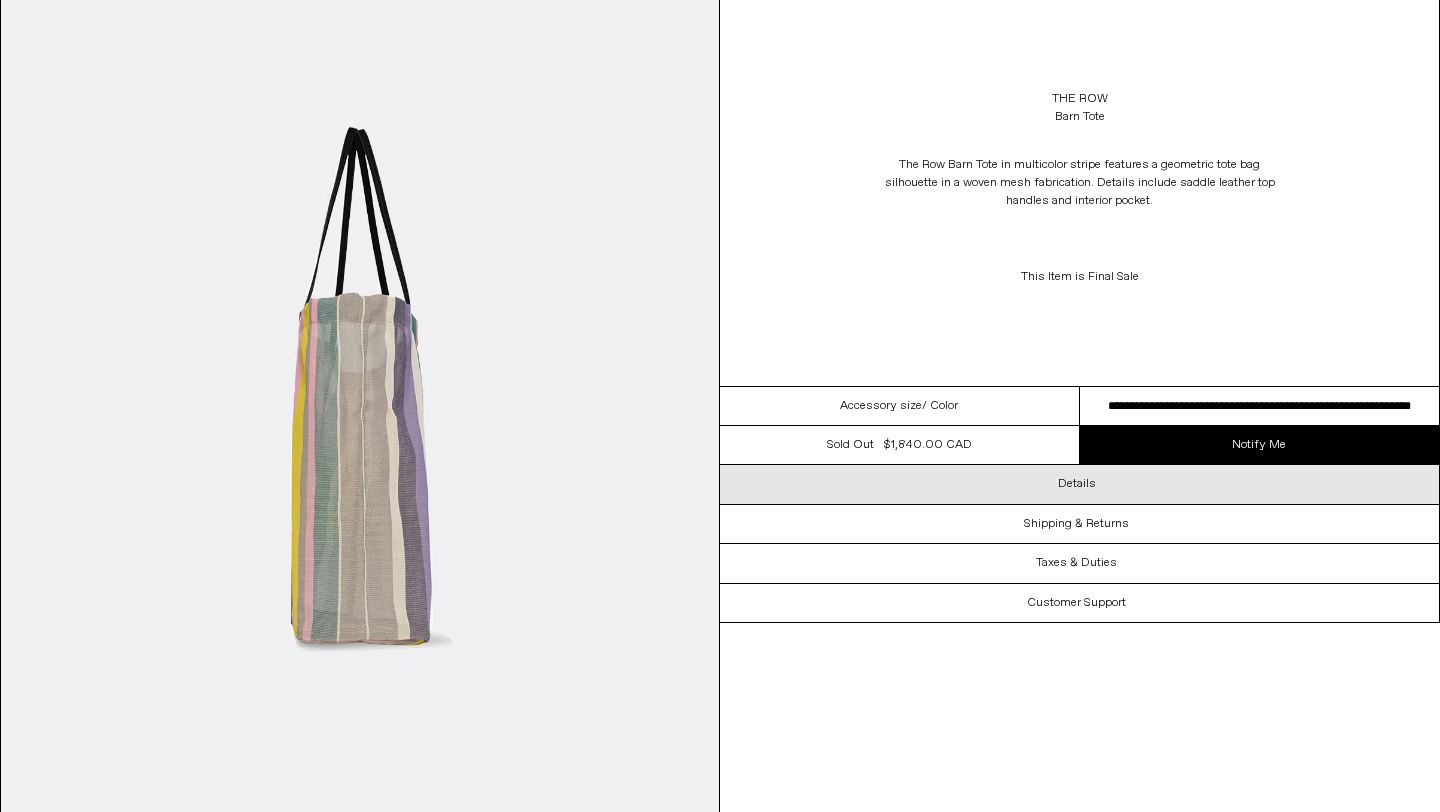 click on "Details" at bounding box center (1079, 484) 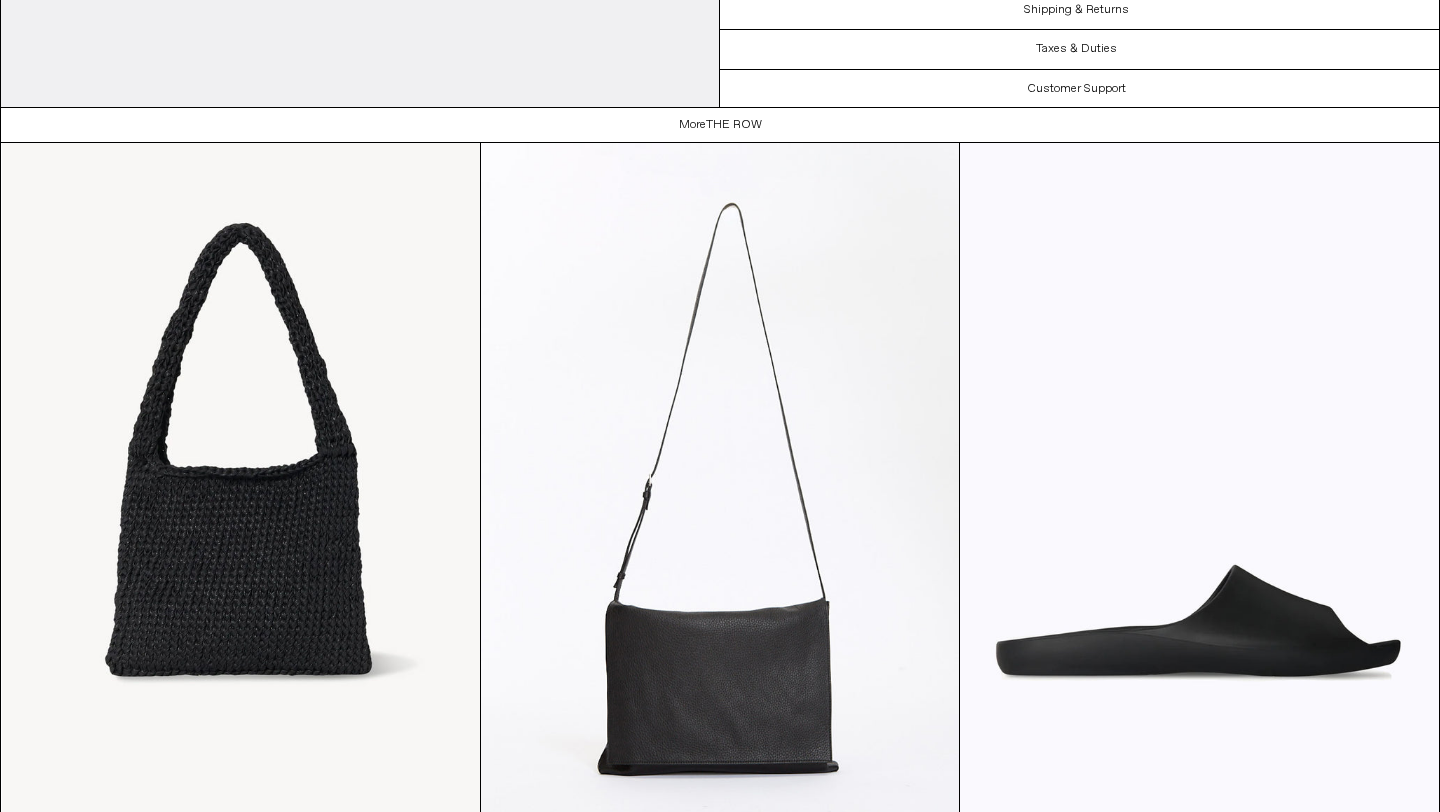 scroll, scrollTop: 2770, scrollLeft: 0, axis: vertical 